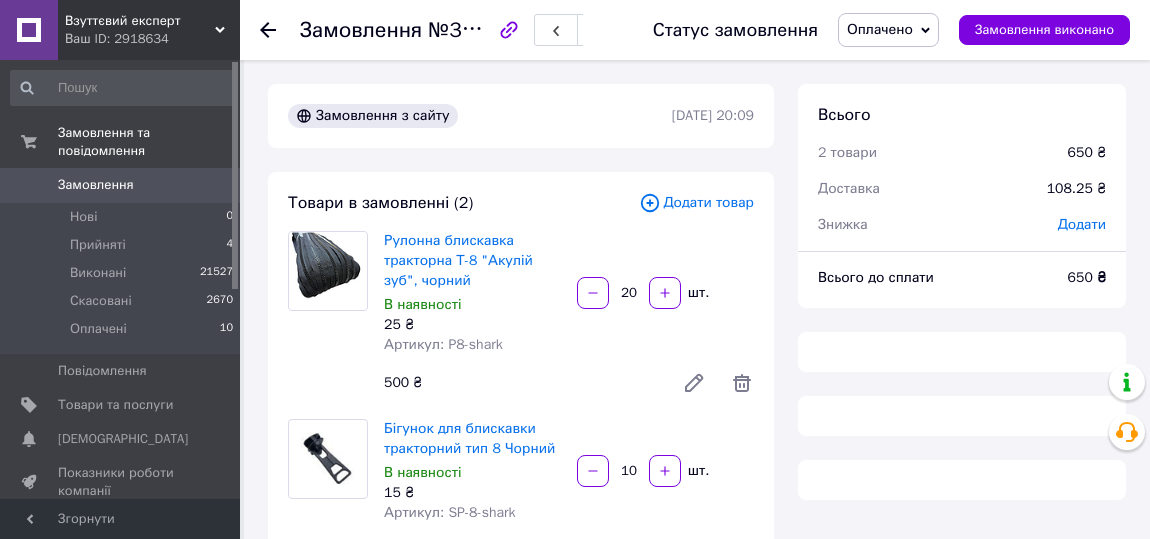 scroll, scrollTop: 284, scrollLeft: 0, axis: vertical 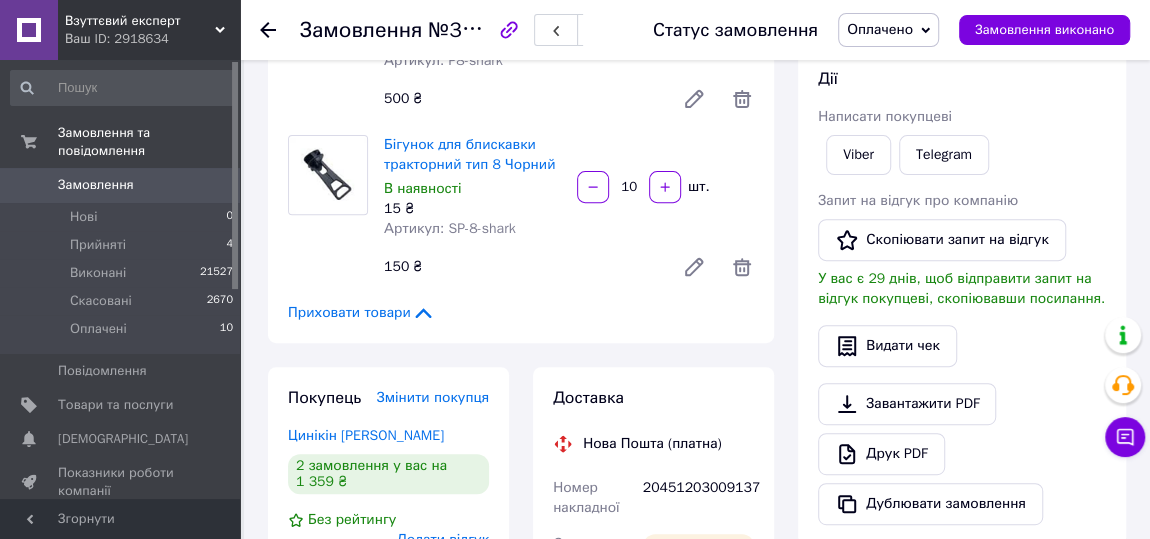 click on "Оплачено" at bounding box center (880, 29) 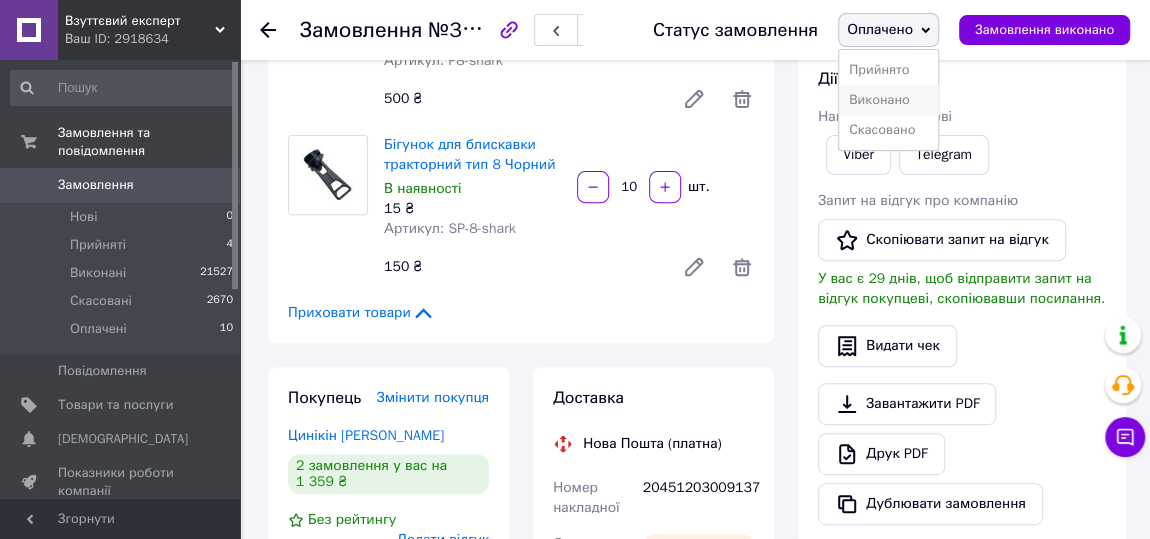 click on "Виконано" at bounding box center (888, 100) 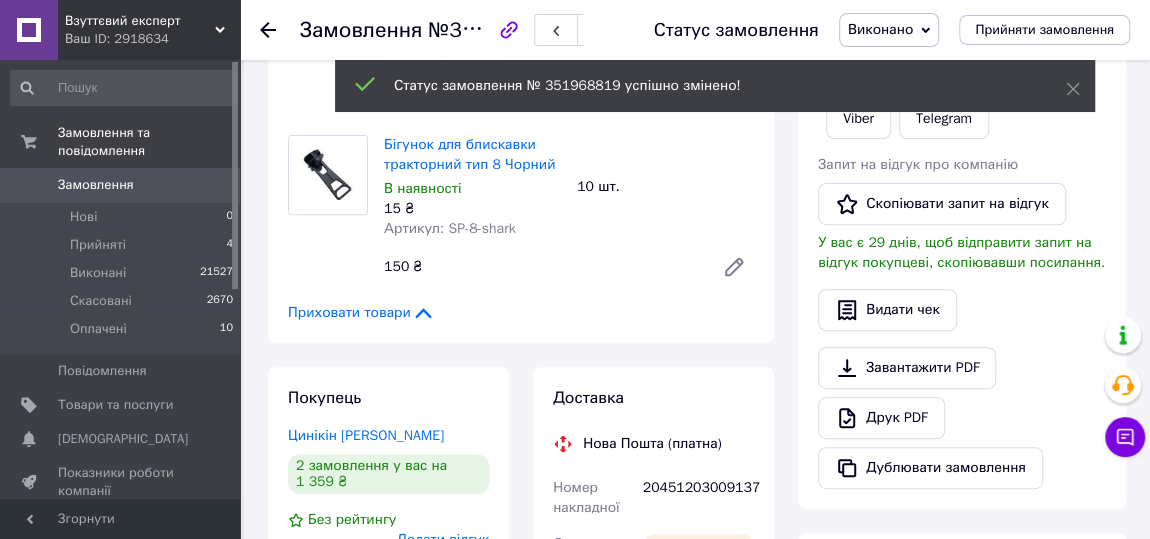 click 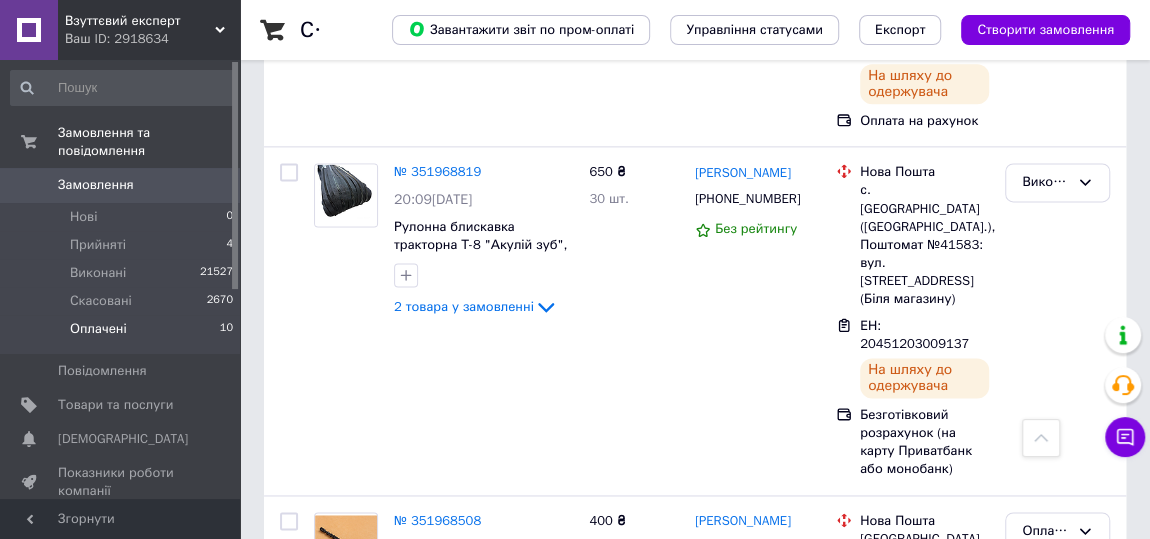 scroll, scrollTop: 1363, scrollLeft: 0, axis: vertical 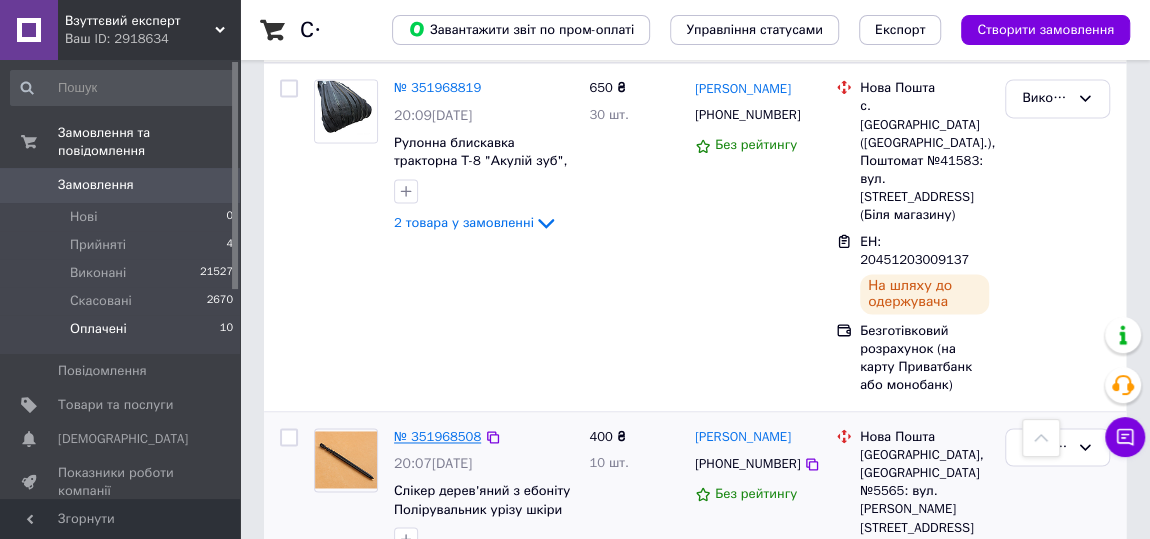 click on "№ 351968508" at bounding box center (437, 436) 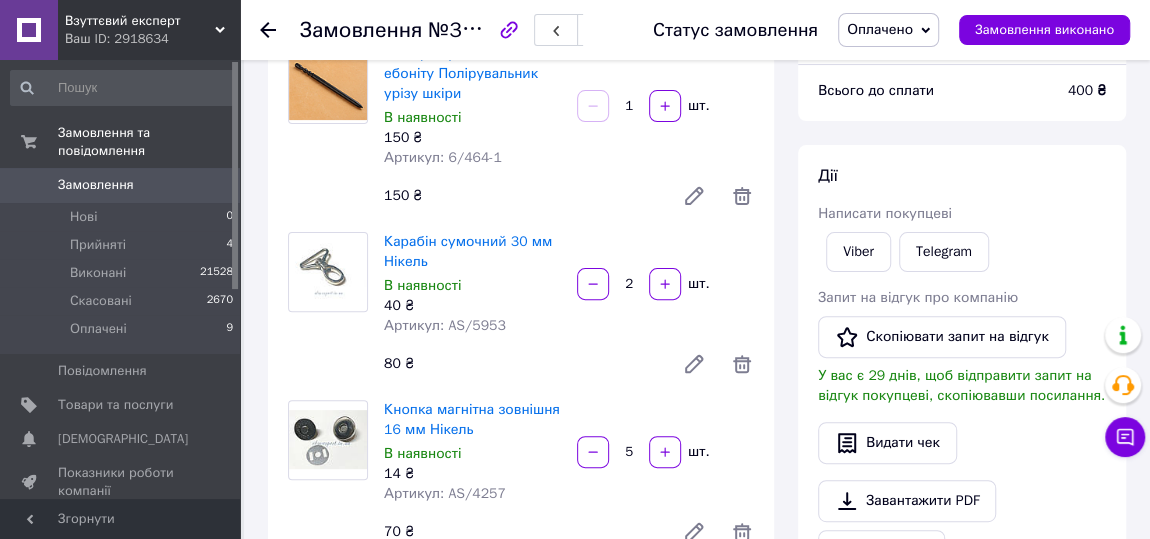 scroll, scrollTop: 181, scrollLeft: 0, axis: vertical 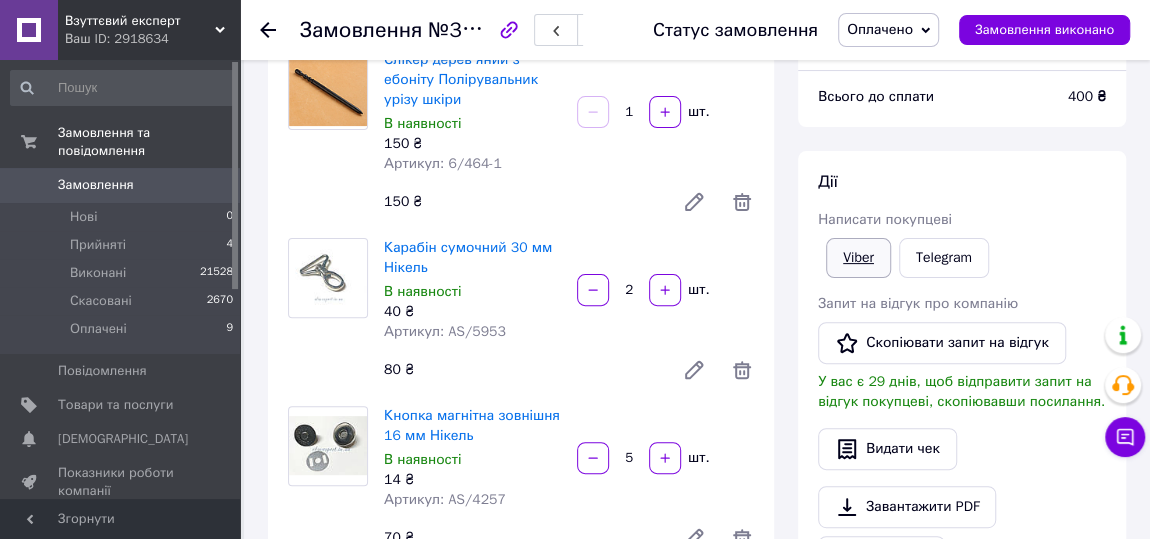 click on "Viber" at bounding box center [858, 258] 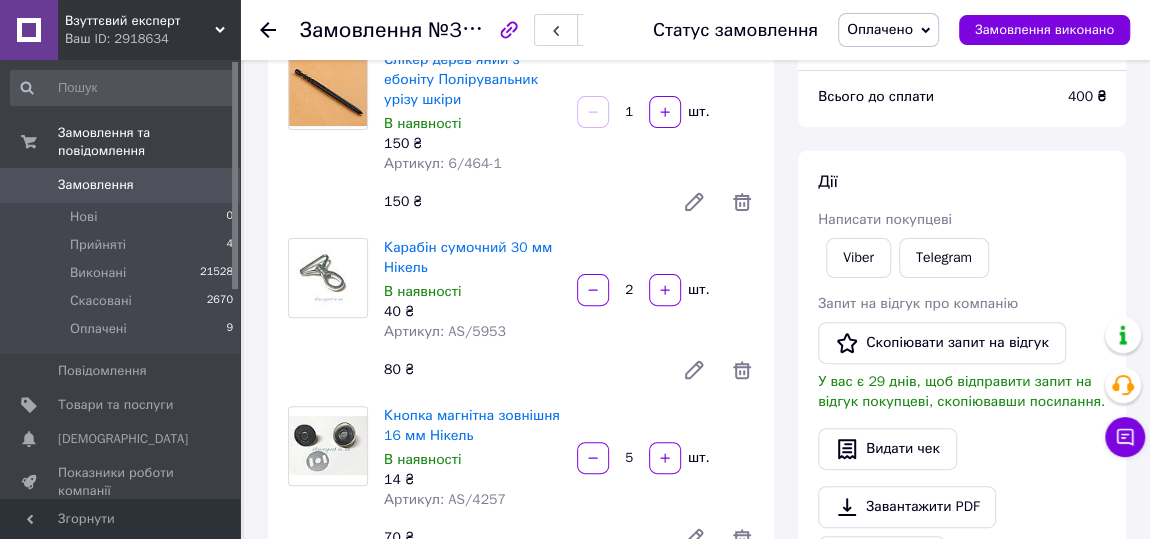 click on "Оплачено" at bounding box center [880, 29] 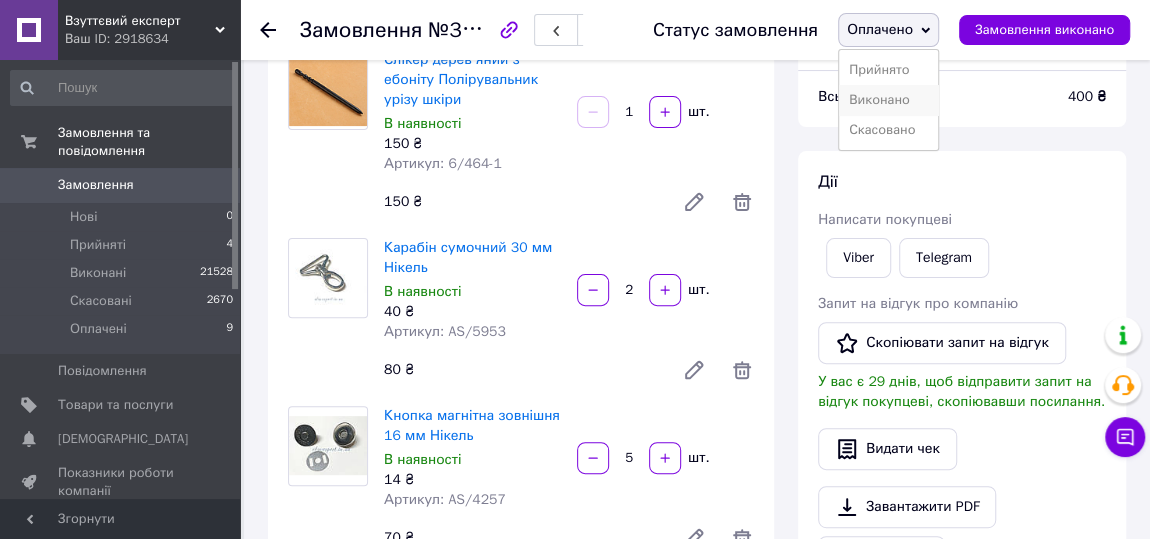 click on "Виконано" at bounding box center (888, 100) 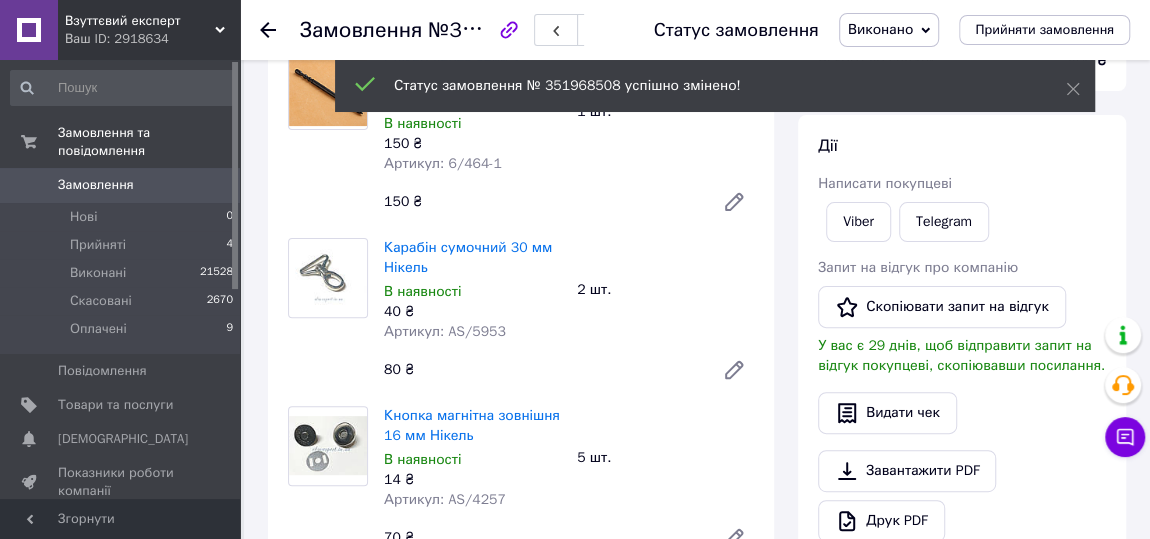 click 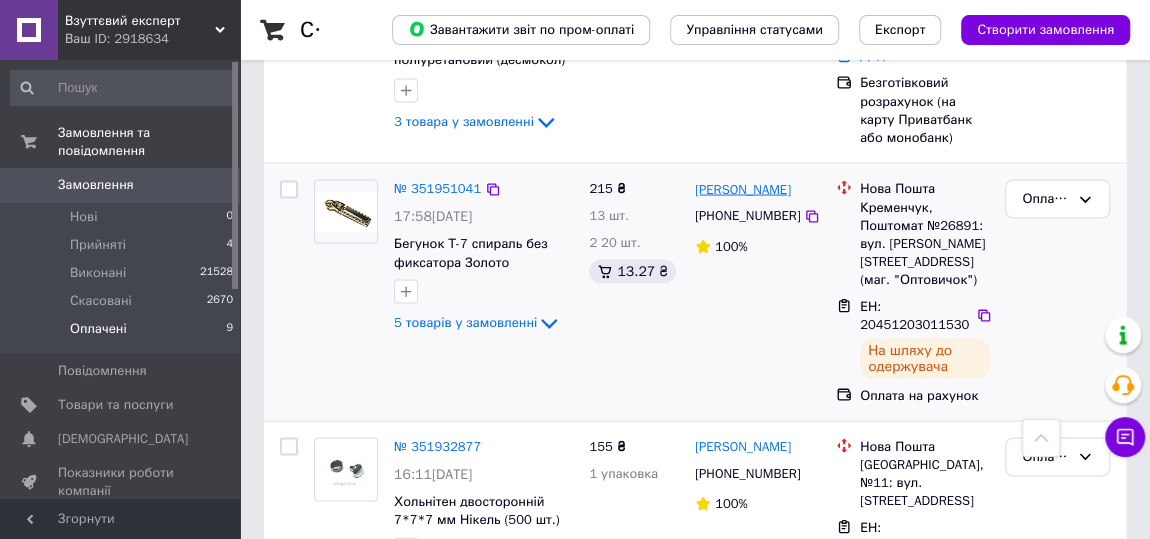 scroll, scrollTop: 1973, scrollLeft: 0, axis: vertical 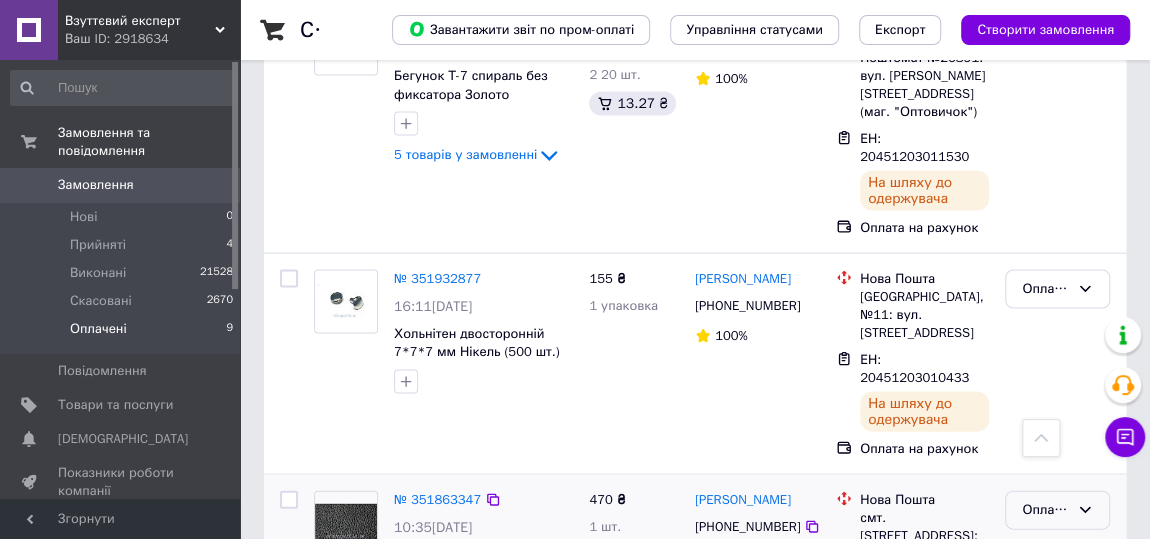 click on "Оплачено" at bounding box center (1045, 510) 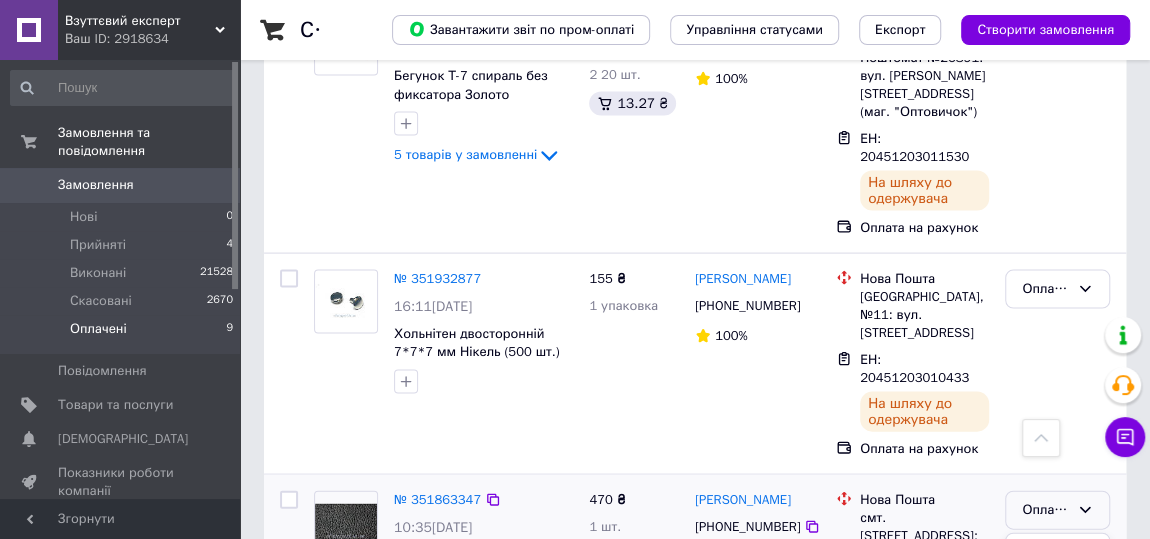 click on "Виконано" at bounding box center (1057, 588) 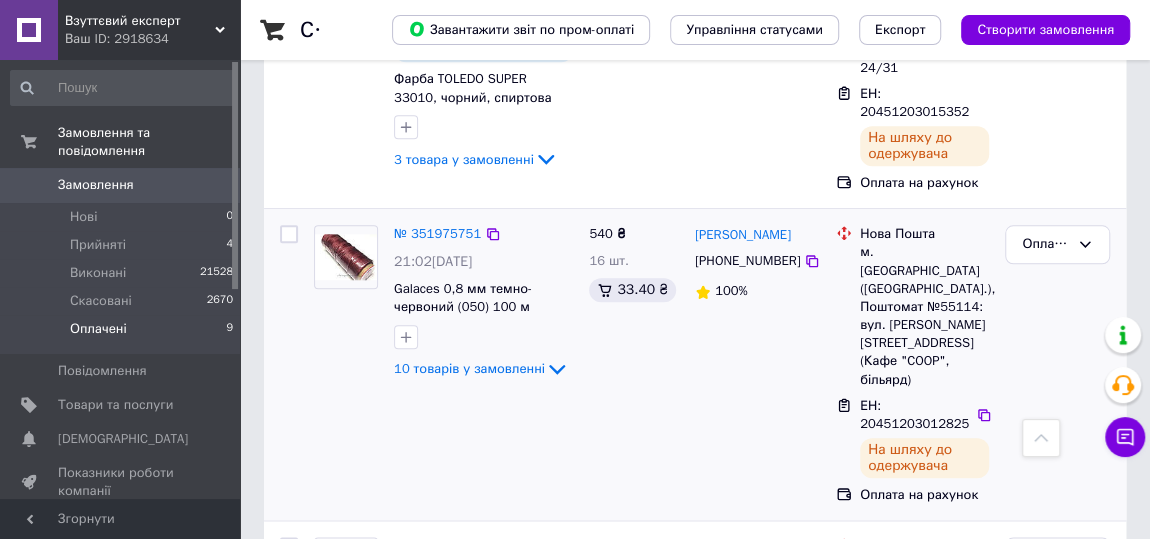 scroll, scrollTop: 882, scrollLeft: 0, axis: vertical 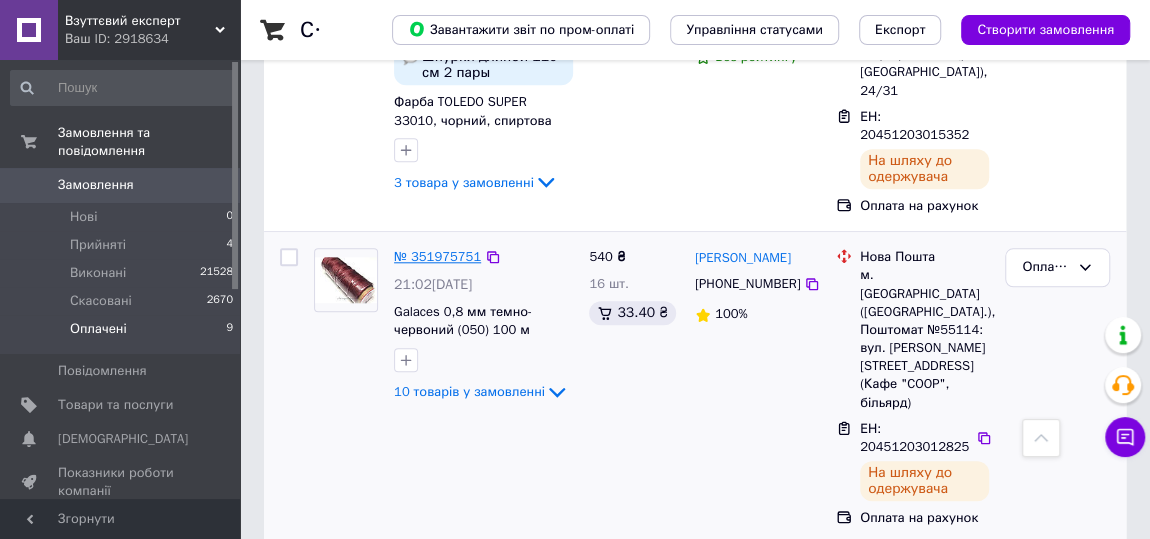 click on "№ 351975751" at bounding box center [437, 256] 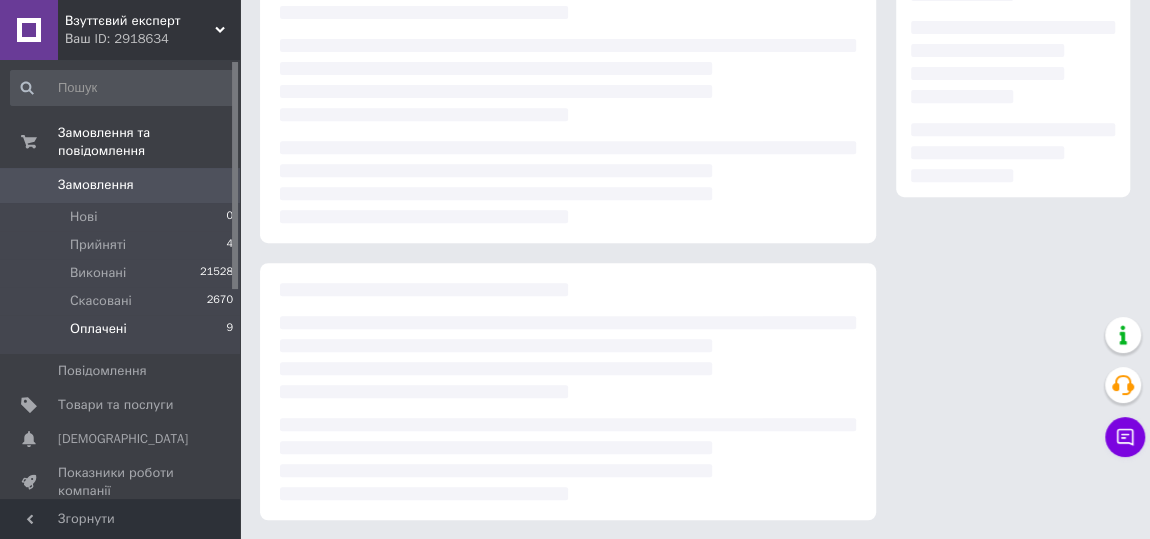 scroll, scrollTop: 882, scrollLeft: 0, axis: vertical 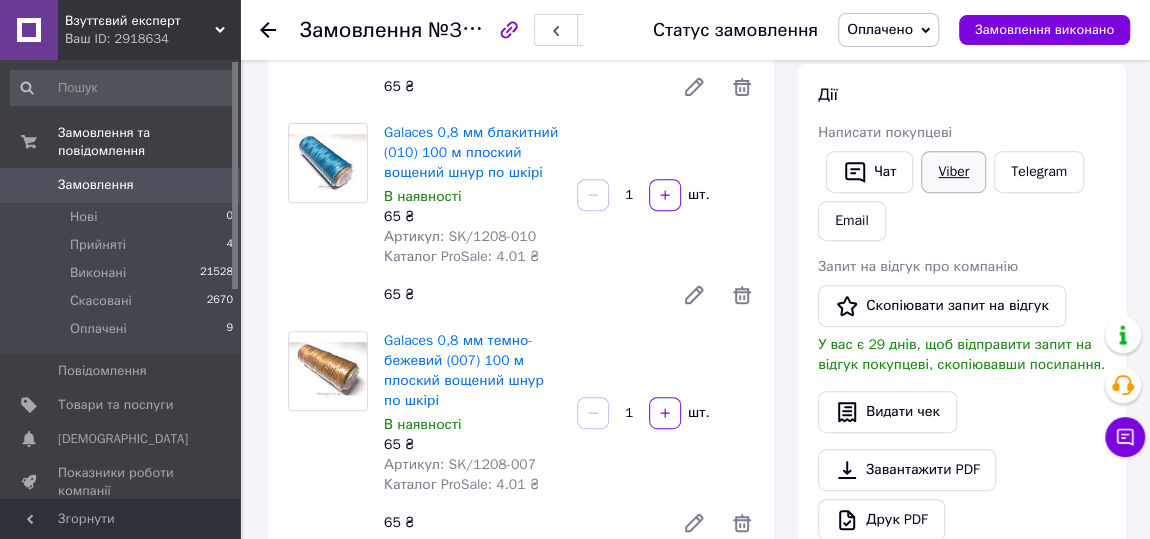 click on "Viber" at bounding box center [953, 172] 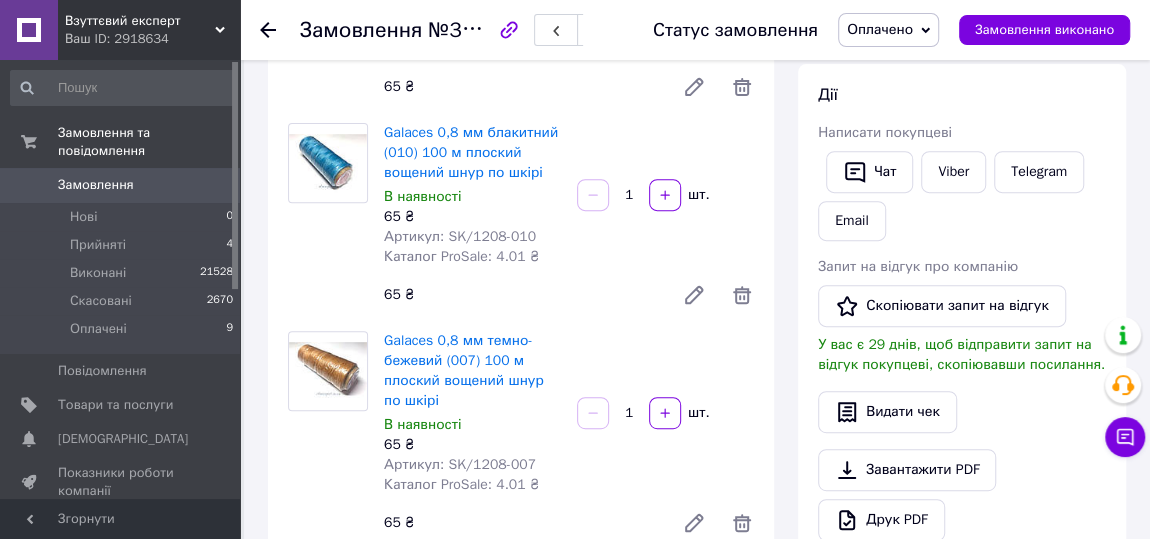 click on "Оплачено" at bounding box center [880, 29] 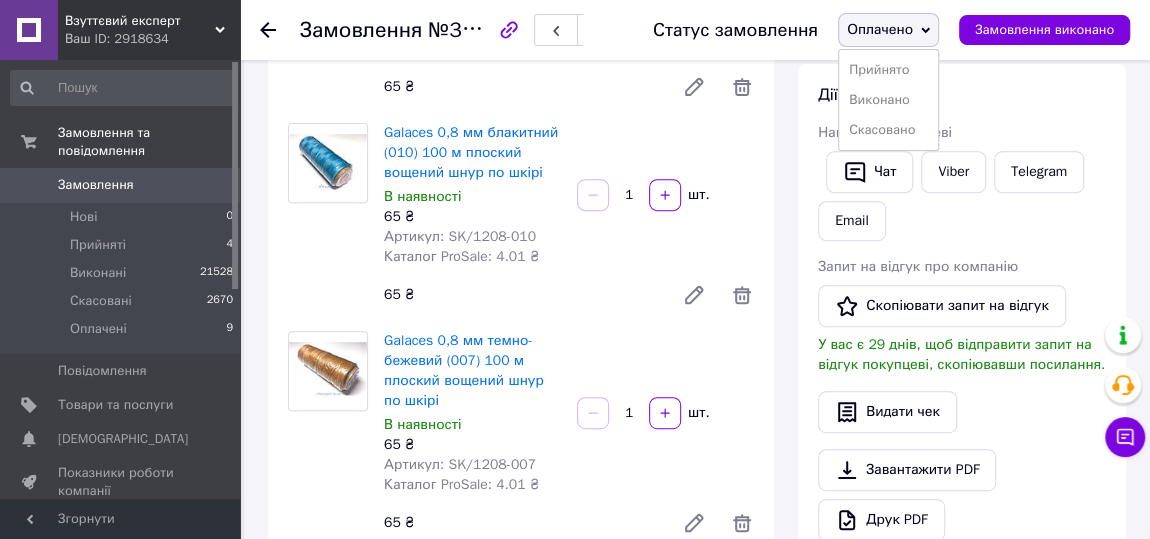 click on "Виконано" at bounding box center [888, 100] 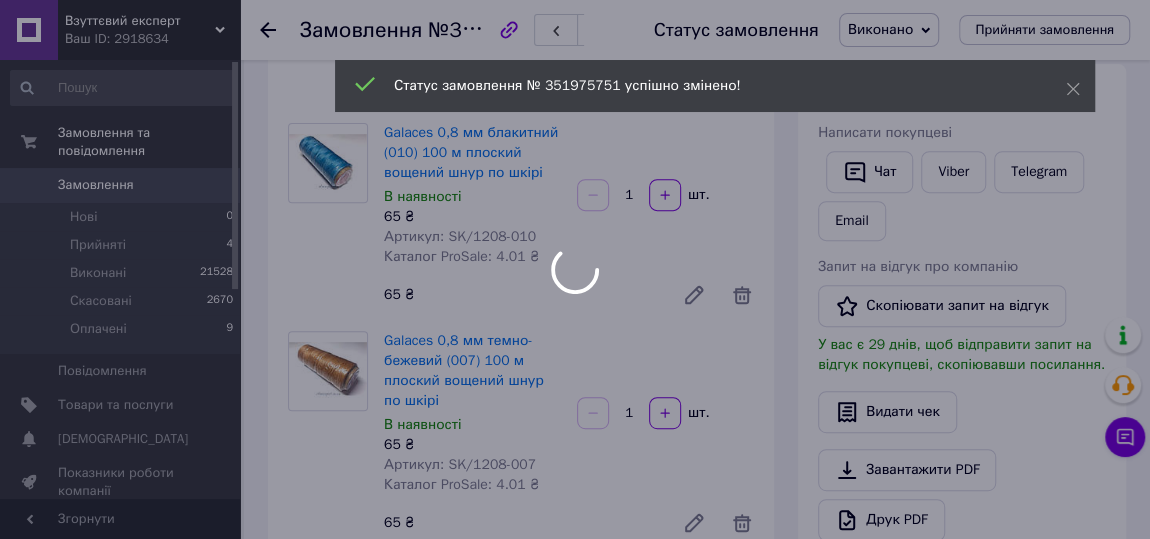 click at bounding box center [575, 269] 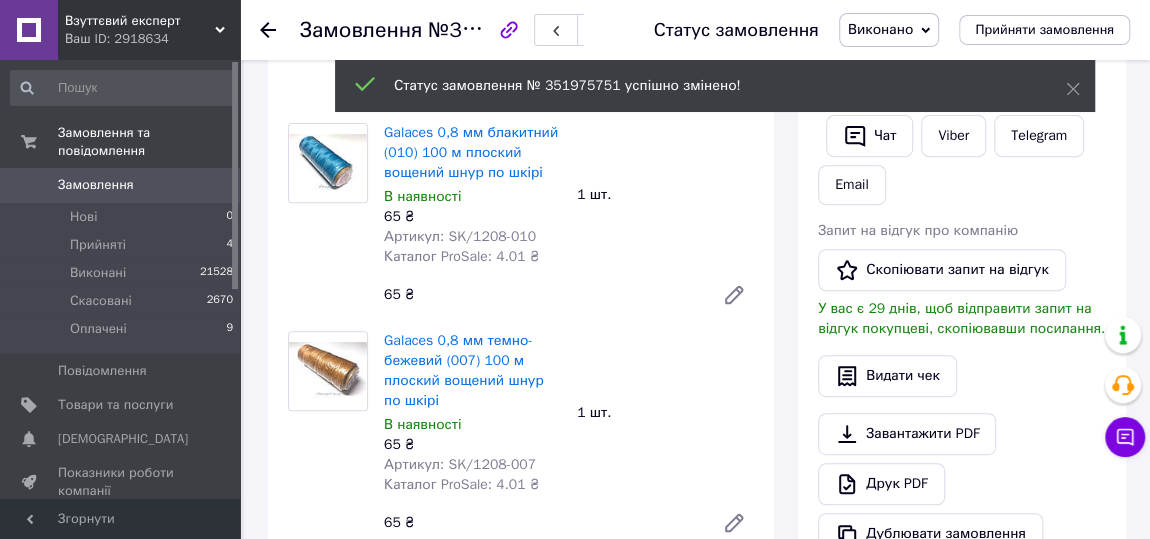 click 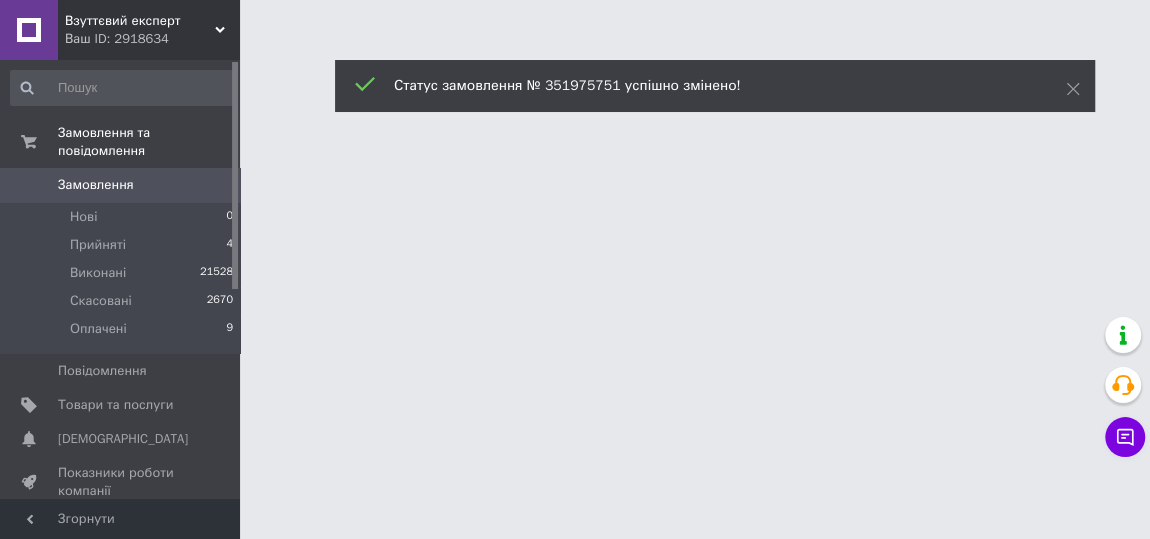 scroll, scrollTop: 0, scrollLeft: 0, axis: both 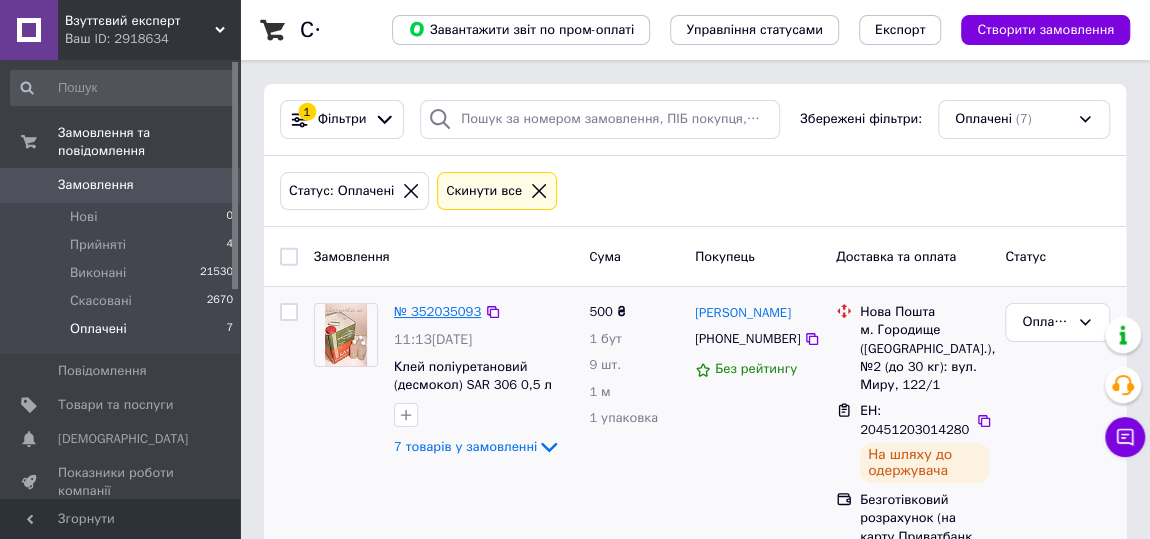 click on "№ 352035093" at bounding box center [437, 311] 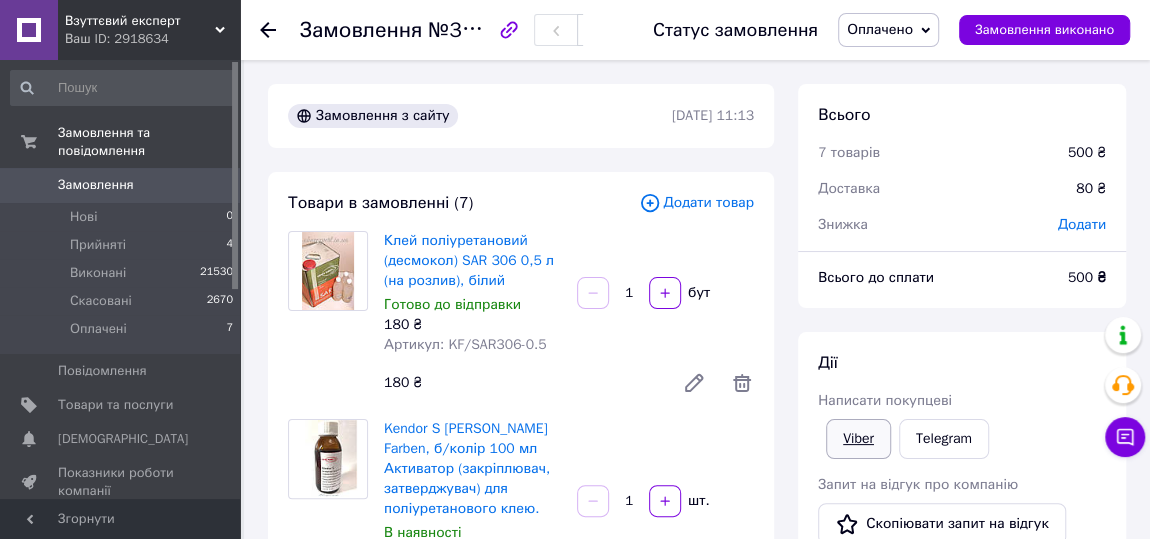 click on "Viber" at bounding box center [858, 439] 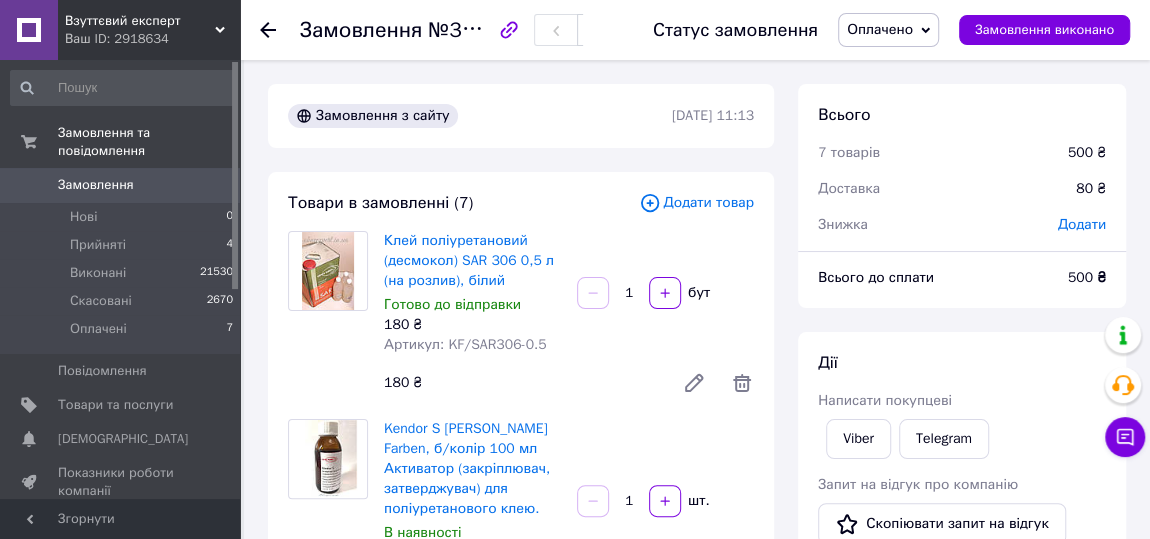 click on "Оплачено" at bounding box center [888, 30] 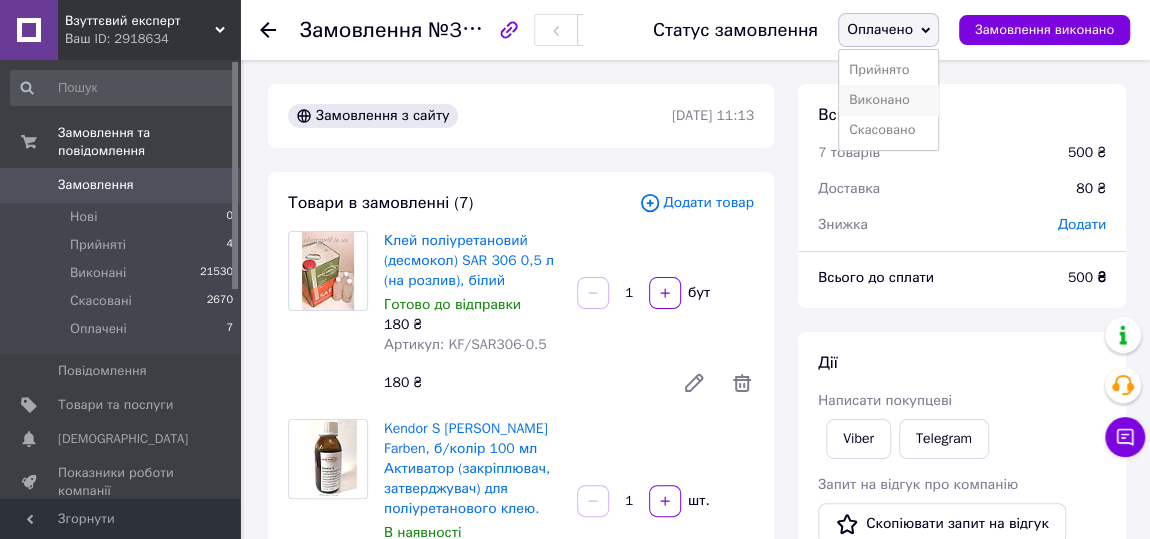 click on "Виконано" at bounding box center [888, 100] 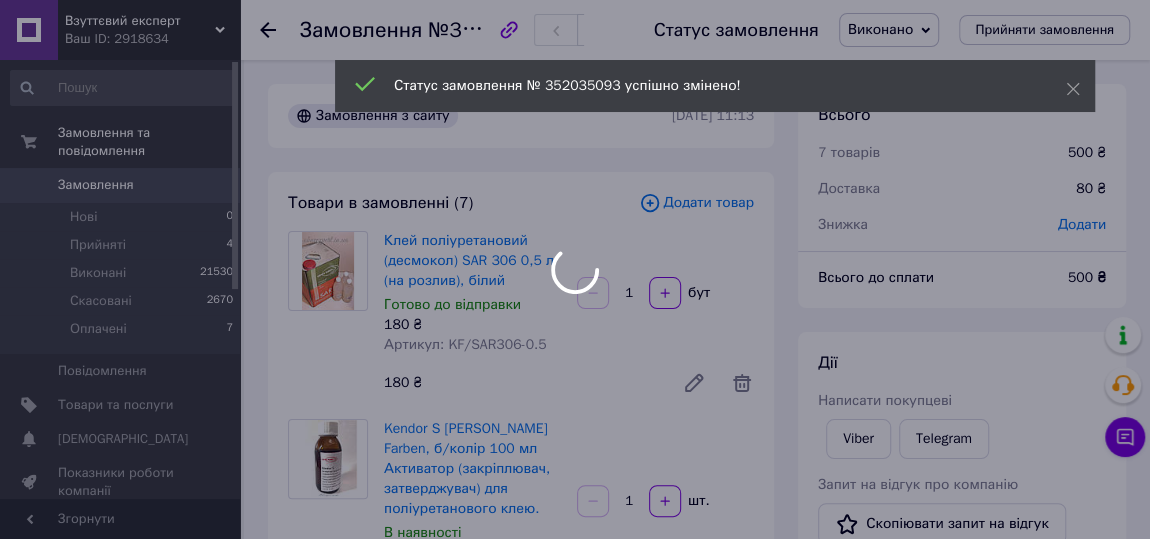 click at bounding box center (575, 269) 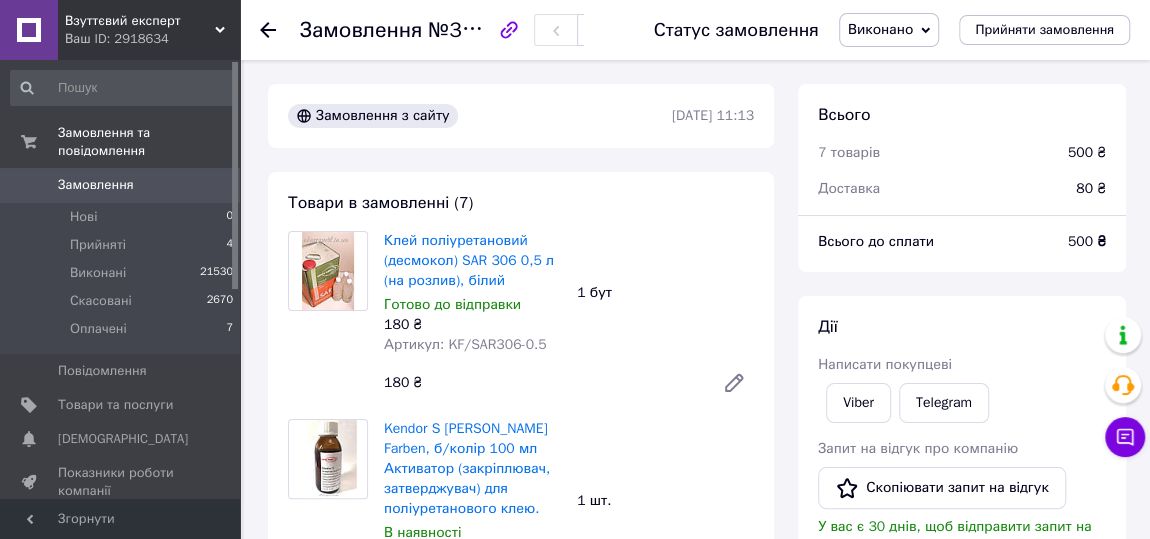 click 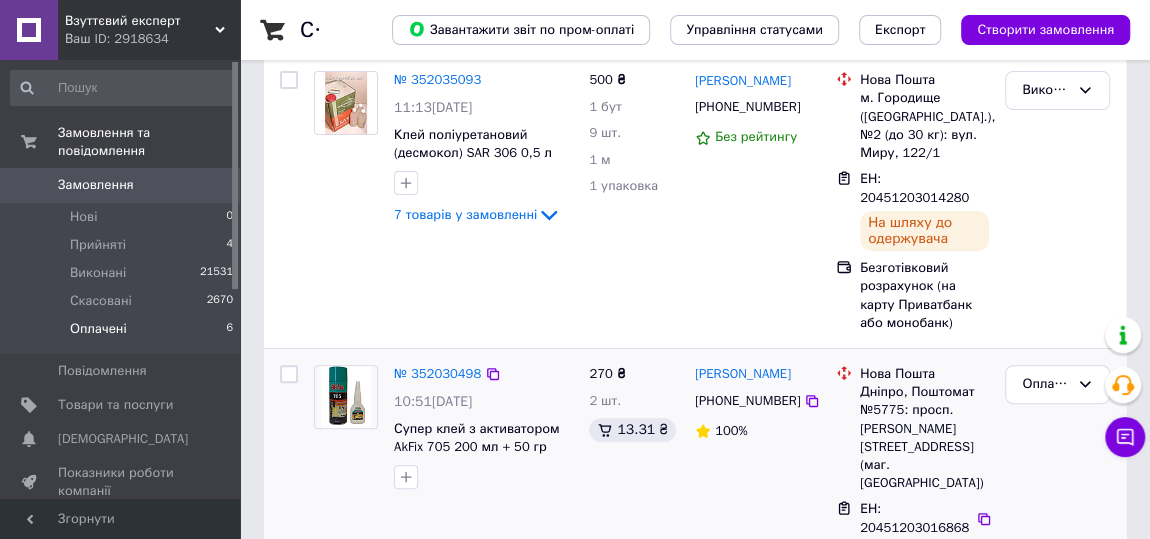 scroll, scrollTop: 272, scrollLeft: 0, axis: vertical 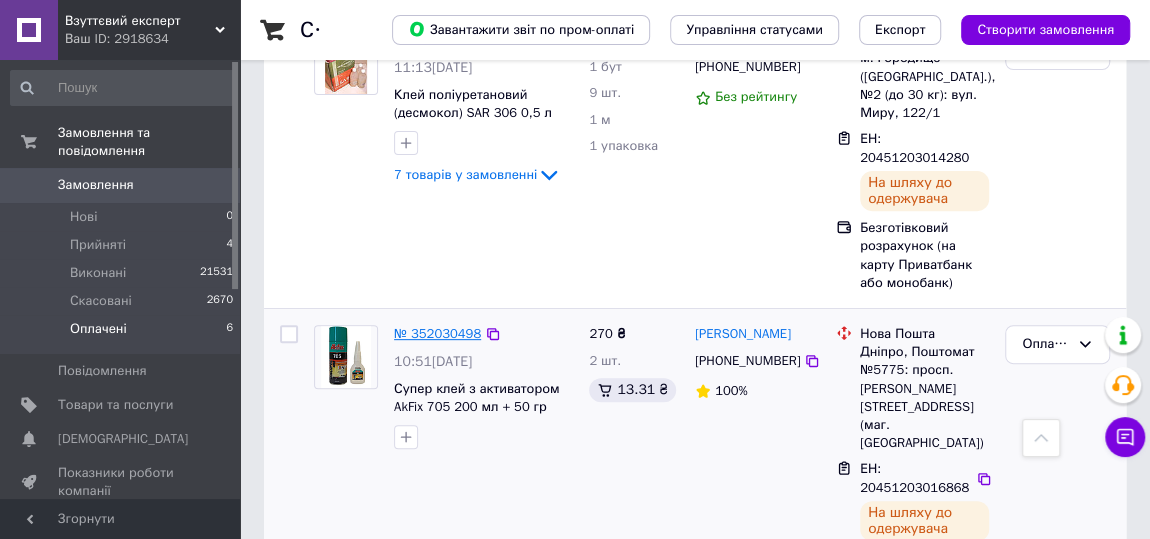 click on "№ 352030498" at bounding box center (437, 333) 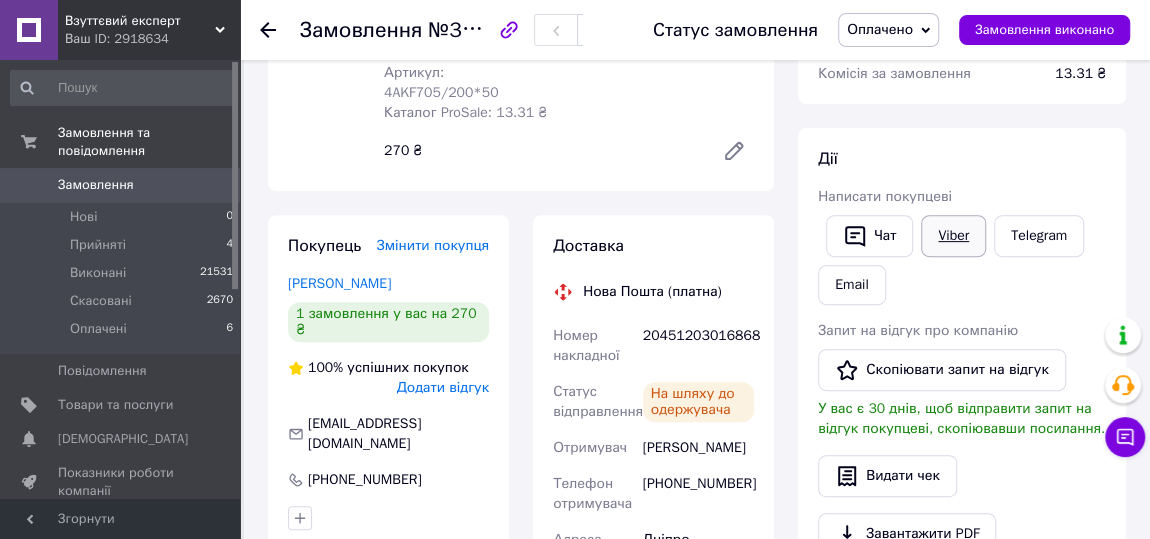 click on "Viber" at bounding box center [953, 236] 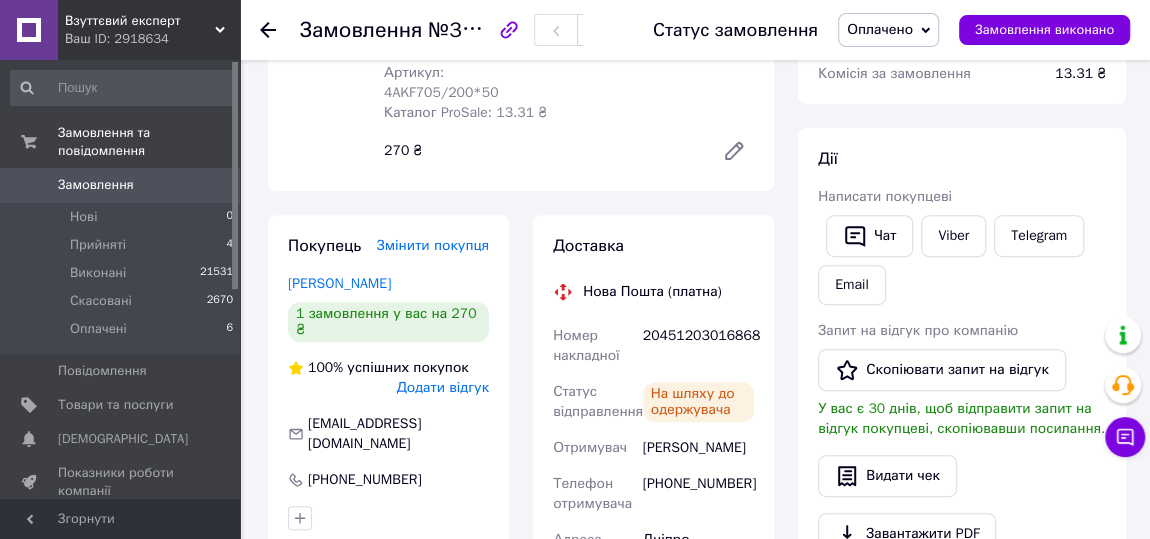click on "Оплачено" at bounding box center (880, 29) 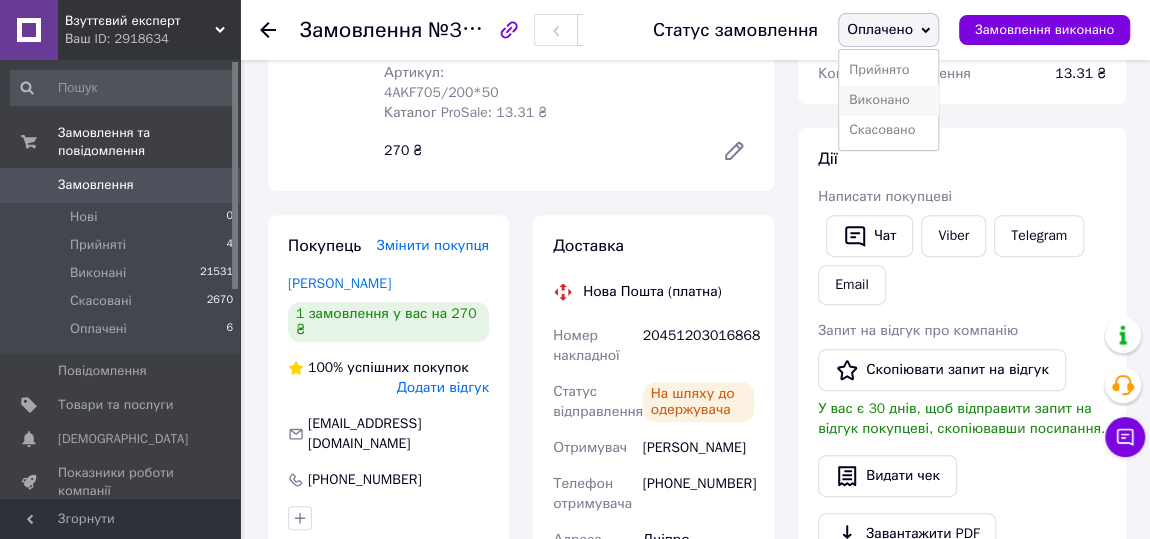 click on "Виконано" at bounding box center [888, 100] 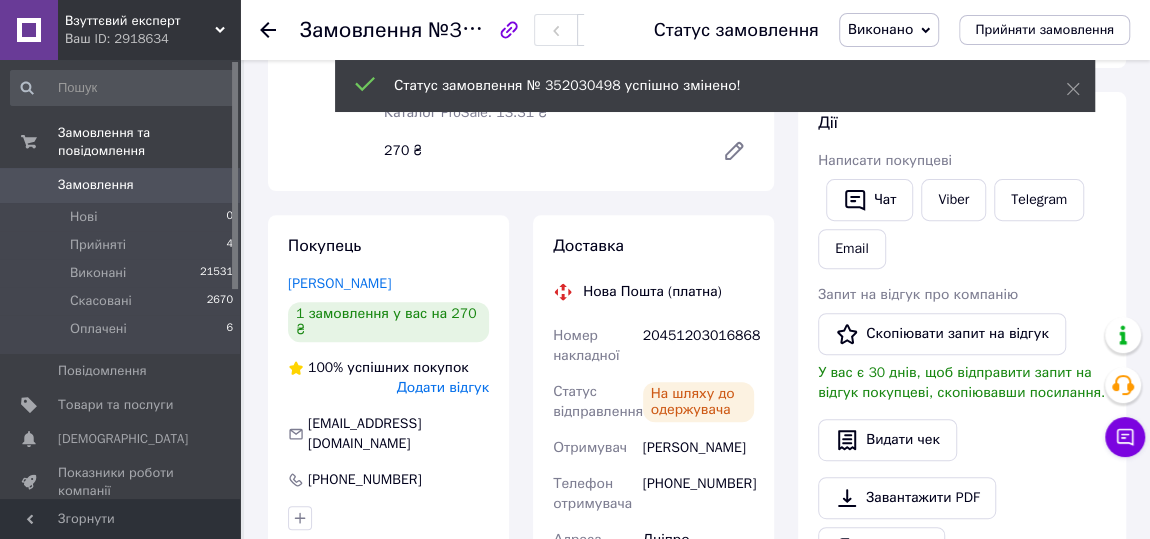 click 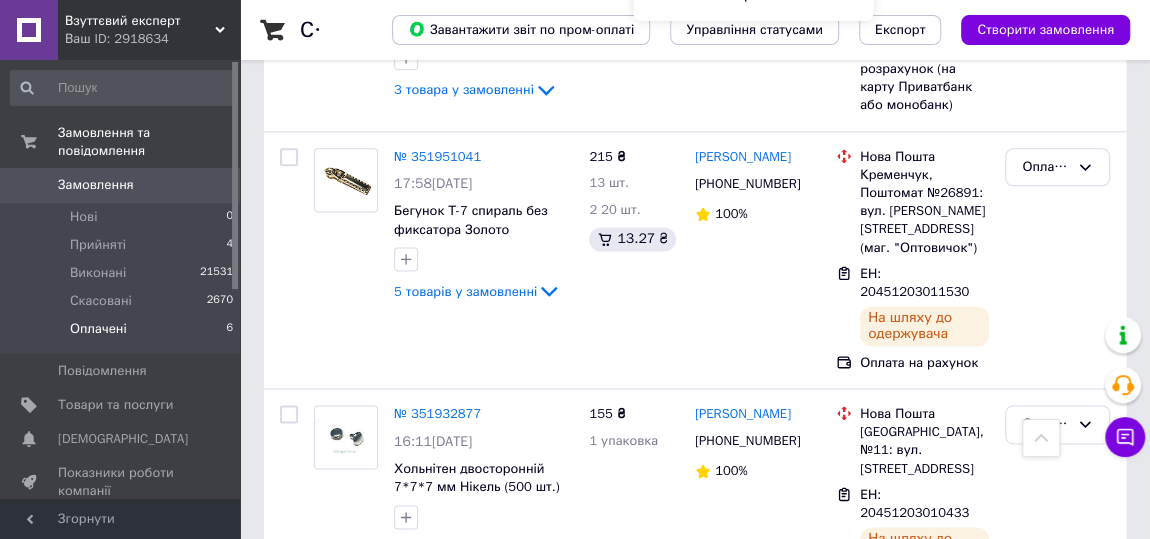 scroll, scrollTop: 1253, scrollLeft: 0, axis: vertical 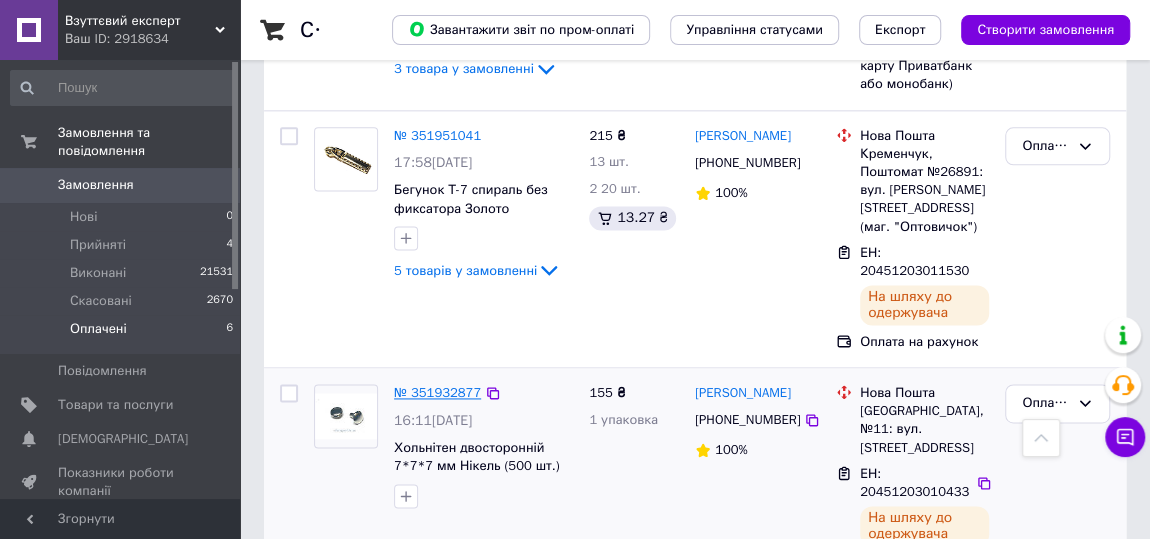 click on "№ 351932877" at bounding box center (437, 392) 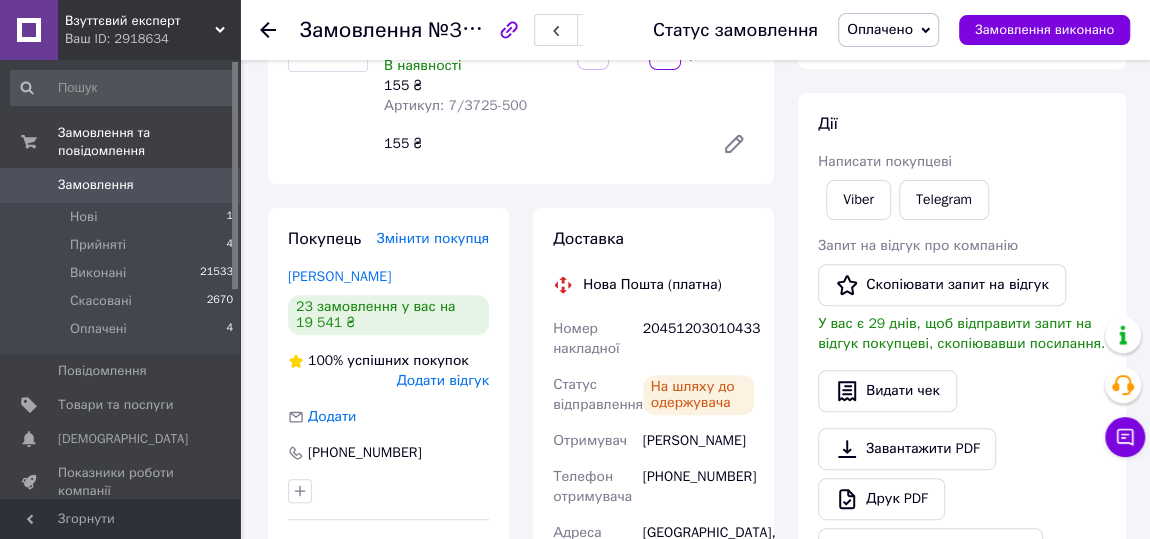 scroll, scrollTop: 136, scrollLeft: 0, axis: vertical 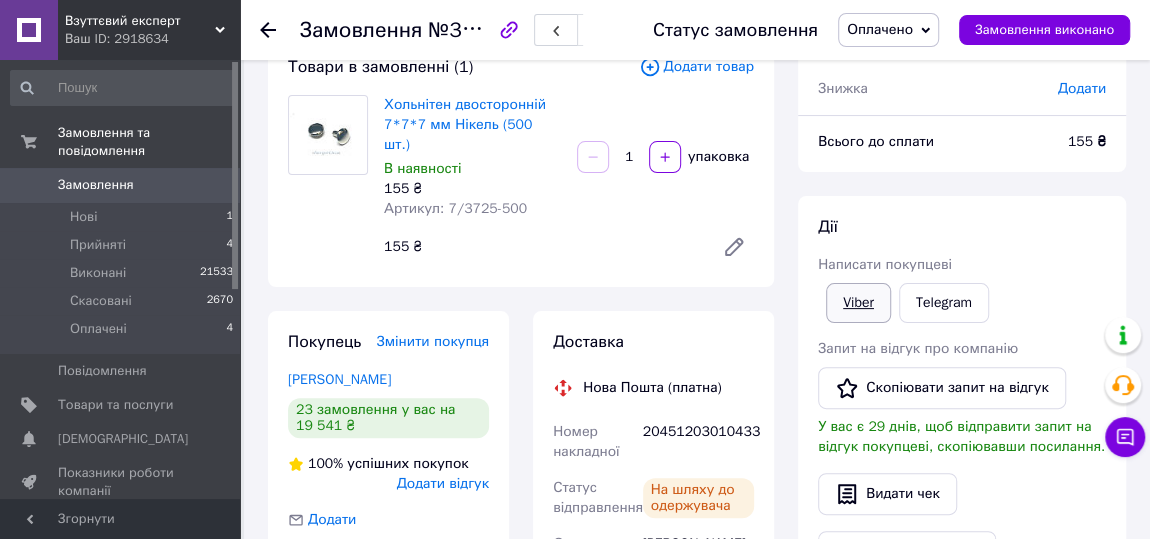 click on "Viber" at bounding box center [858, 303] 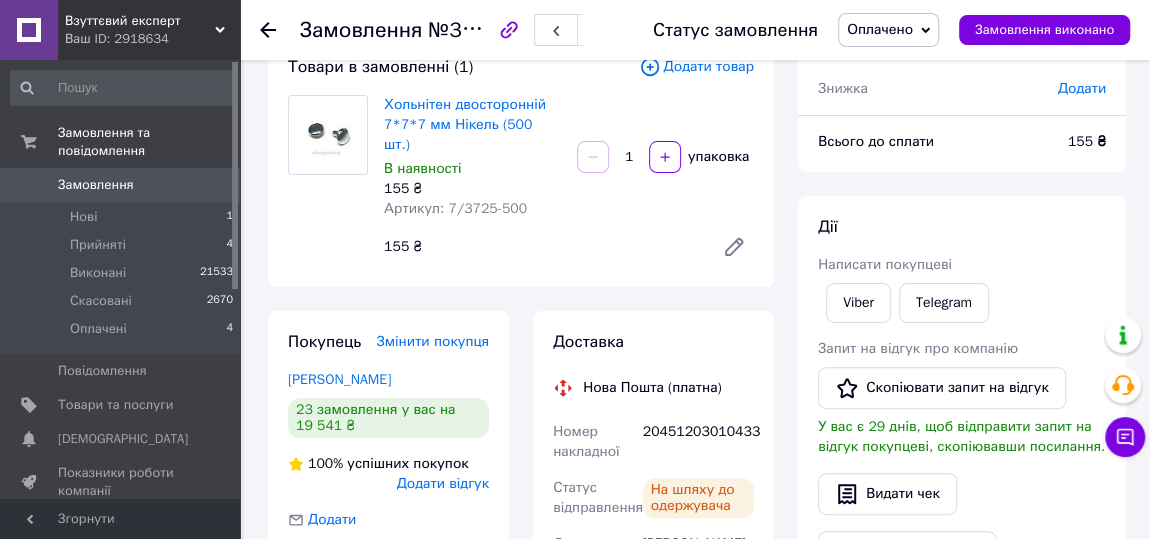 click on "Оплачено" at bounding box center (880, 29) 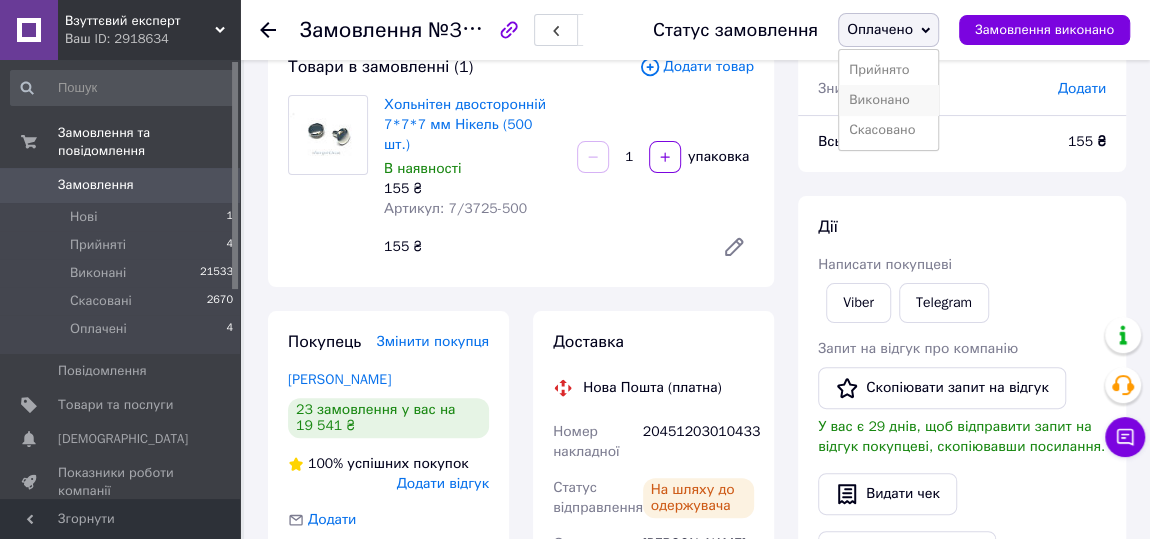 click on "Виконано" at bounding box center [888, 100] 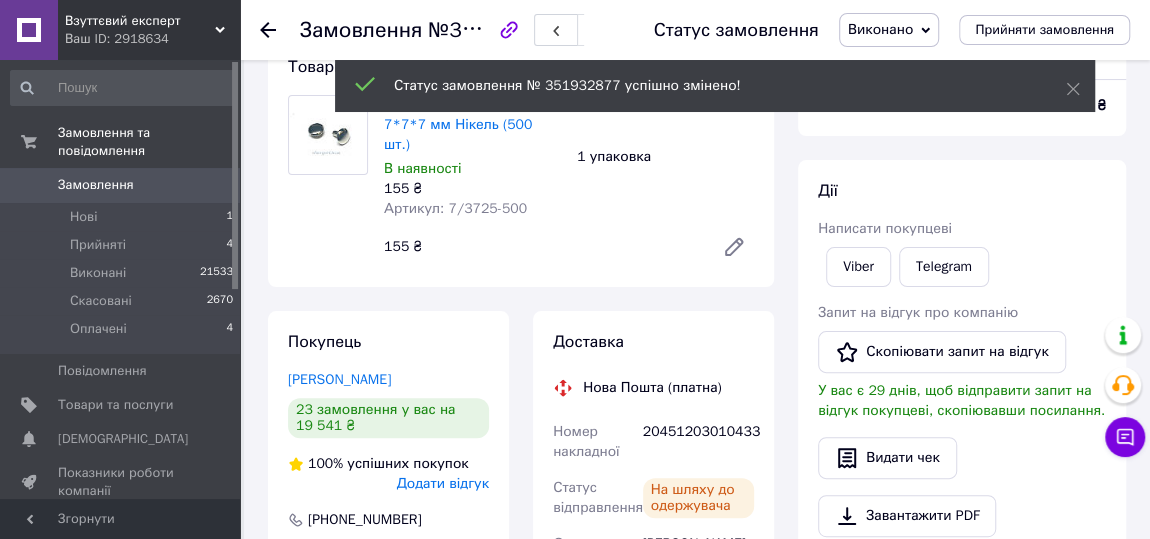 click 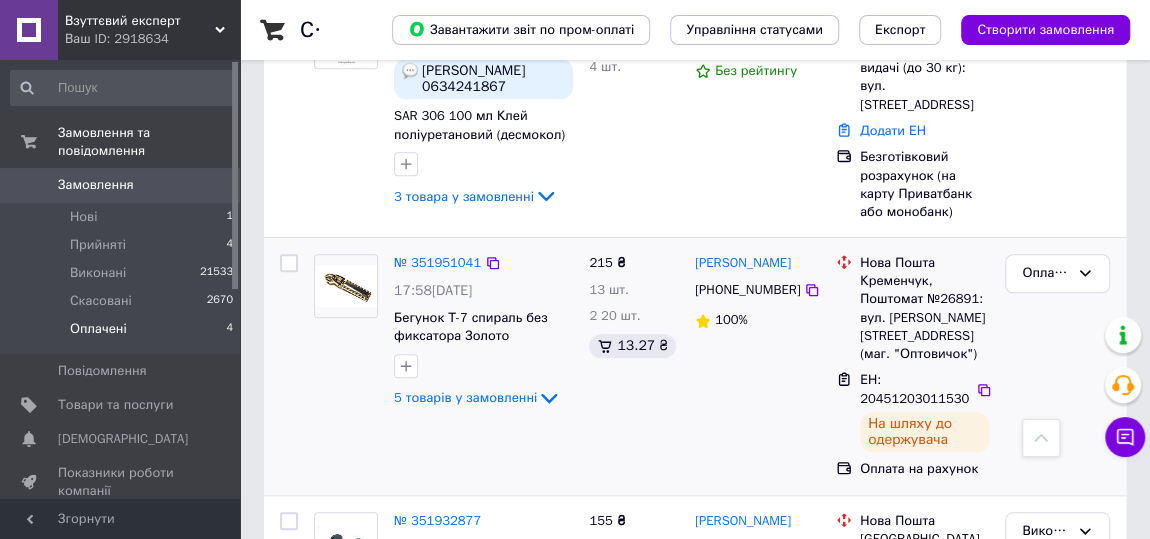 scroll, scrollTop: 539, scrollLeft: 0, axis: vertical 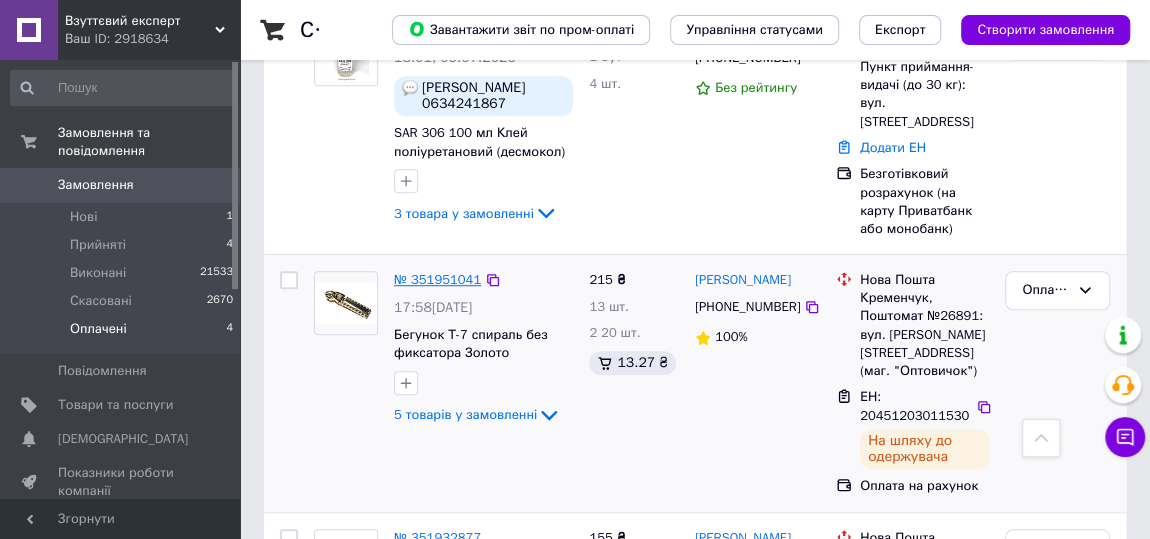 click on "№ 351951041" at bounding box center [437, 279] 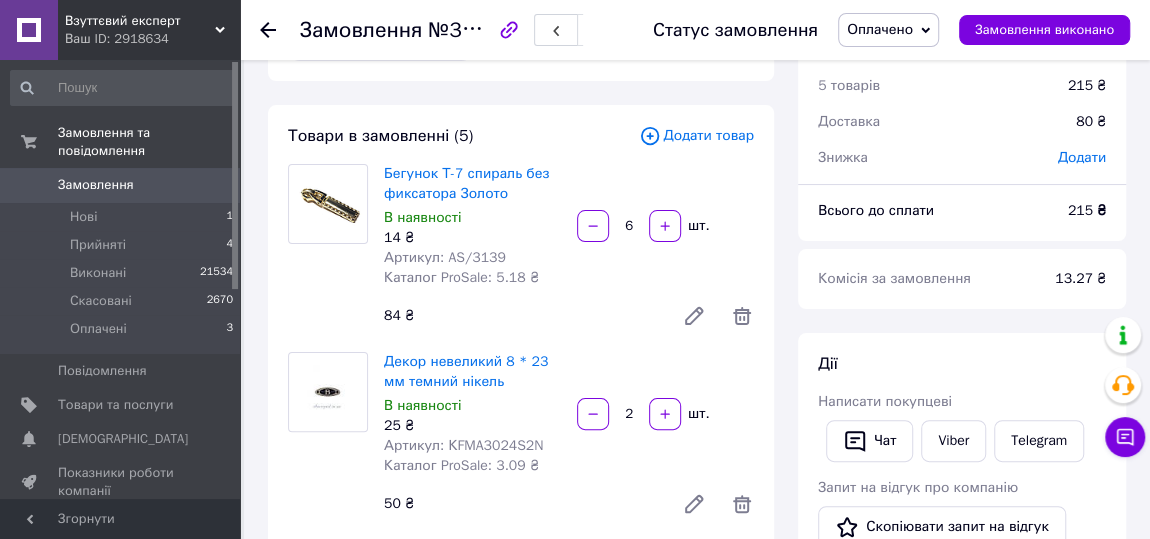 scroll, scrollTop: 0, scrollLeft: 0, axis: both 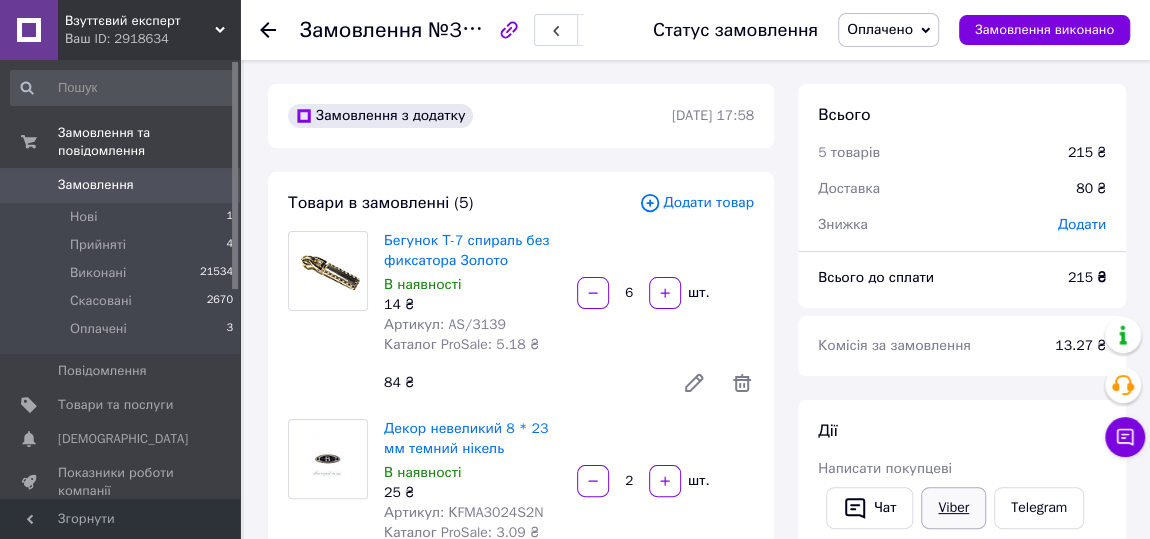 click on "Viber" at bounding box center [953, 508] 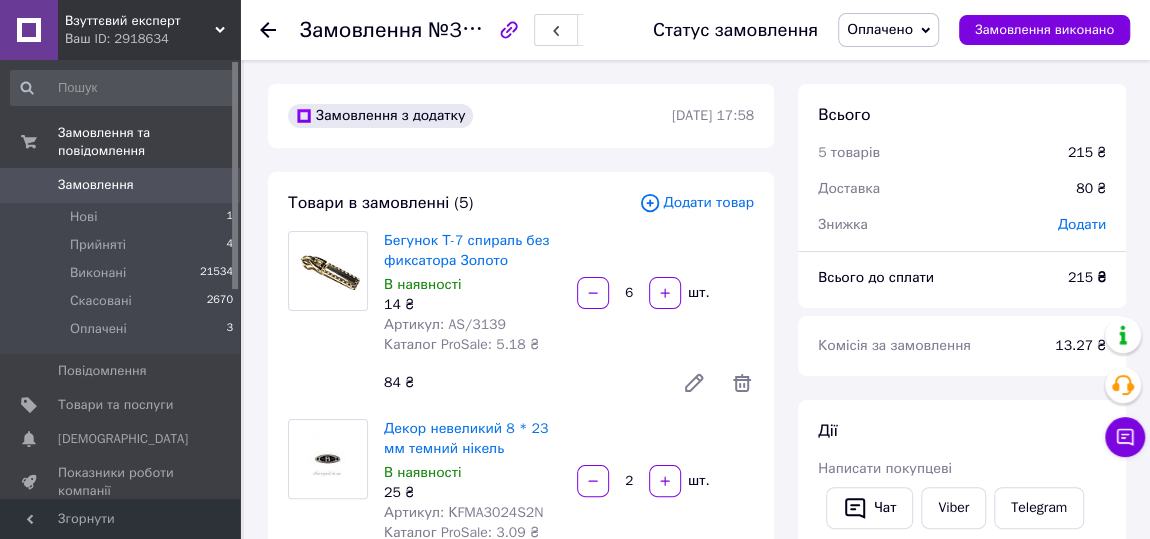 click on "Оплачено" at bounding box center (880, 29) 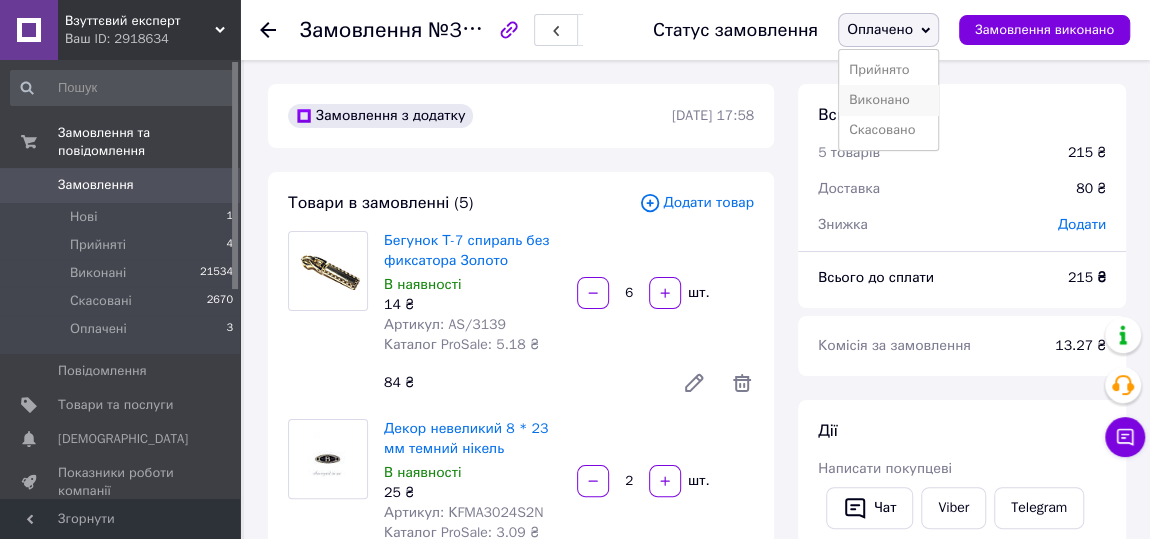 click on "Виконано" at bounding box center [888, 100] 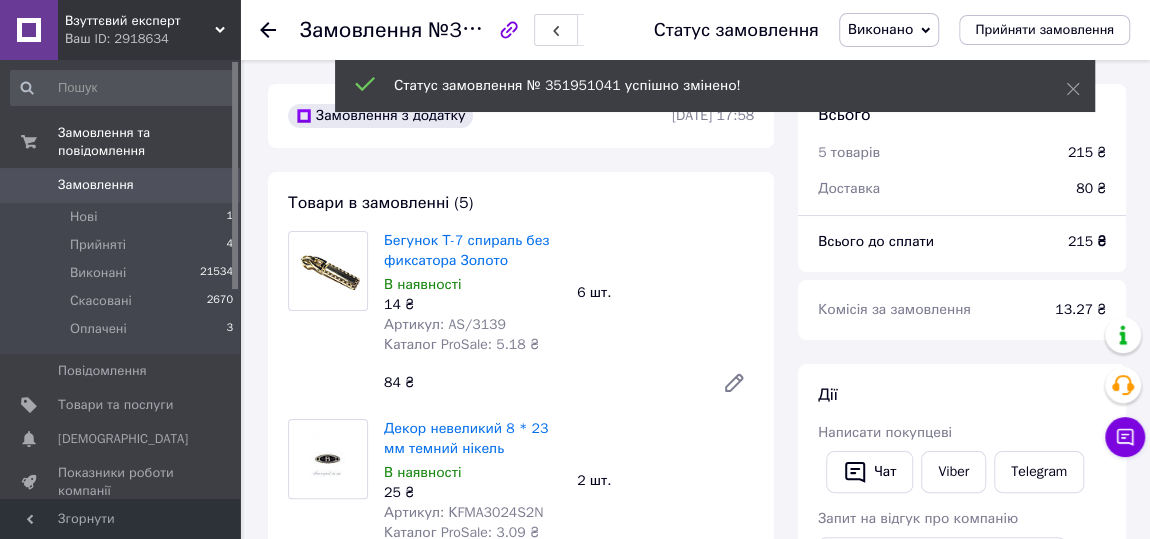 click 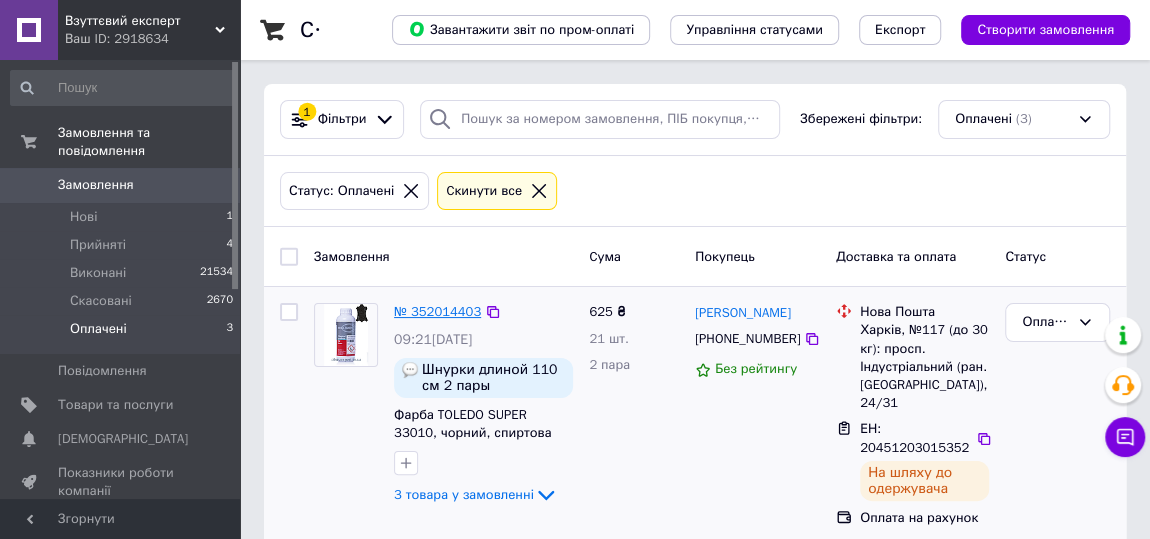 click on "№ 352014403" at bounding box center [437, 311] 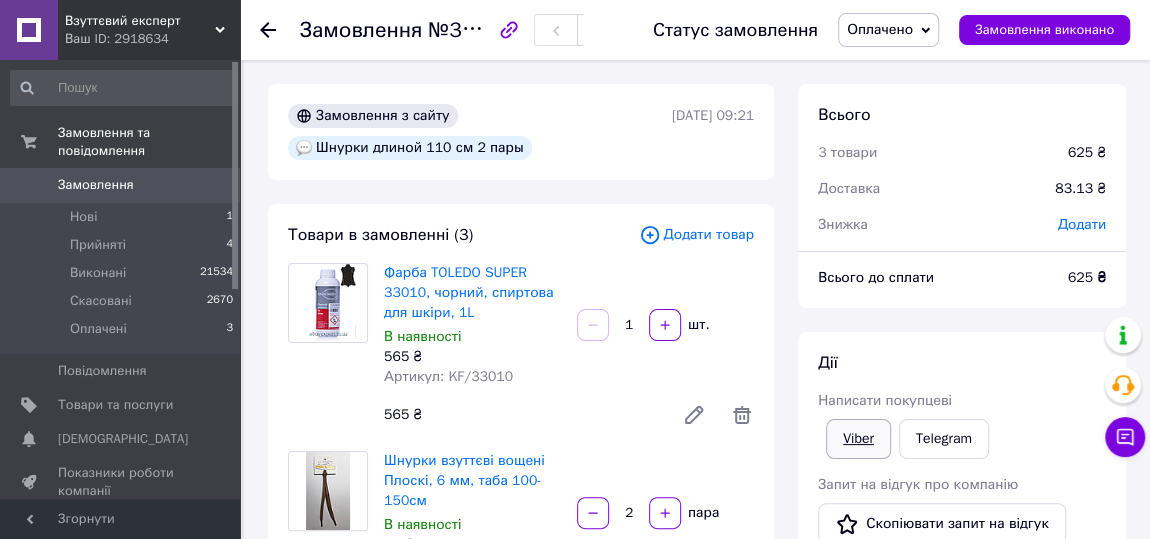 click on "Viber" at bounding box center [858, 439] 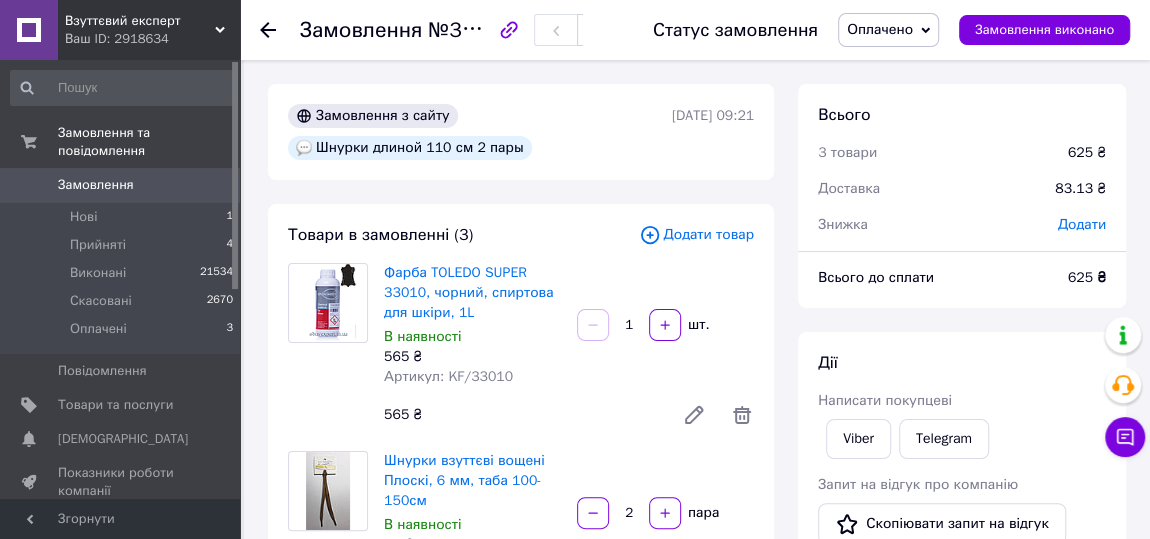 click on "Оплачено" at bounding box center (880, 29) 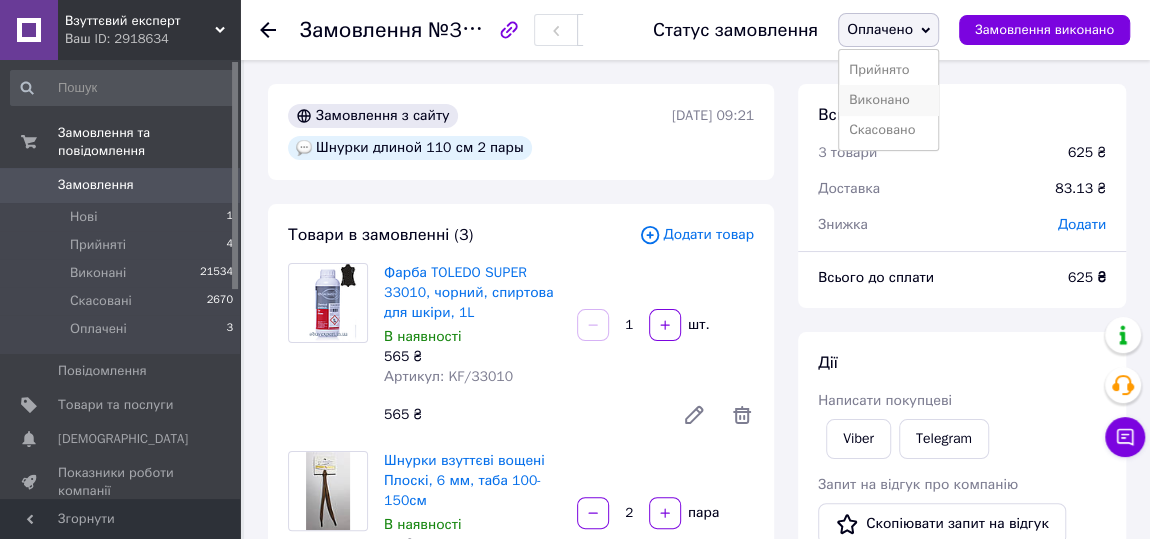 click on "Виконано" at bounding box center [888, 100] 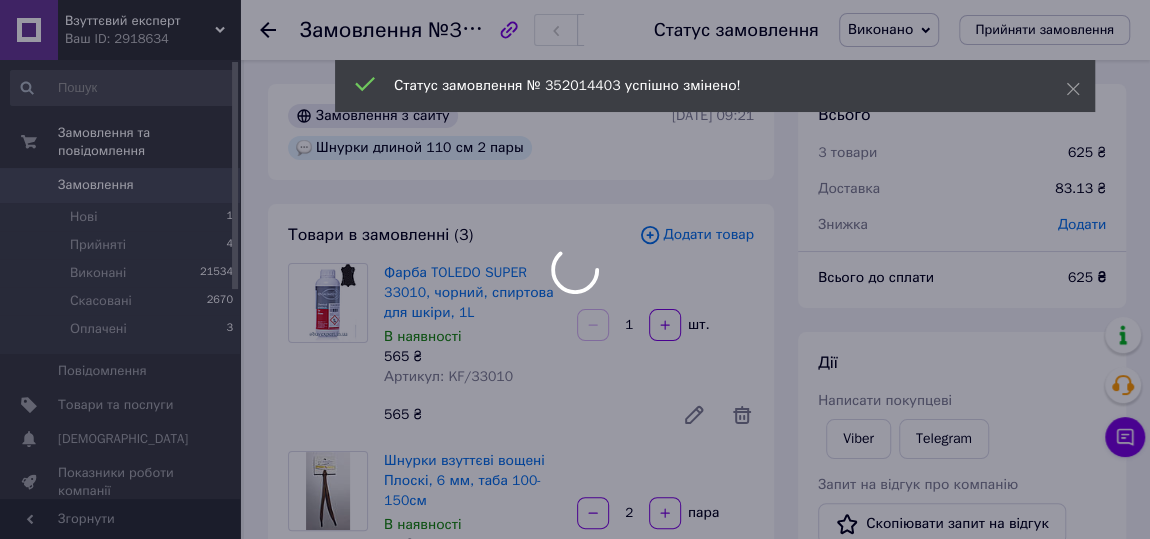 click at bounding box center [575, 269] 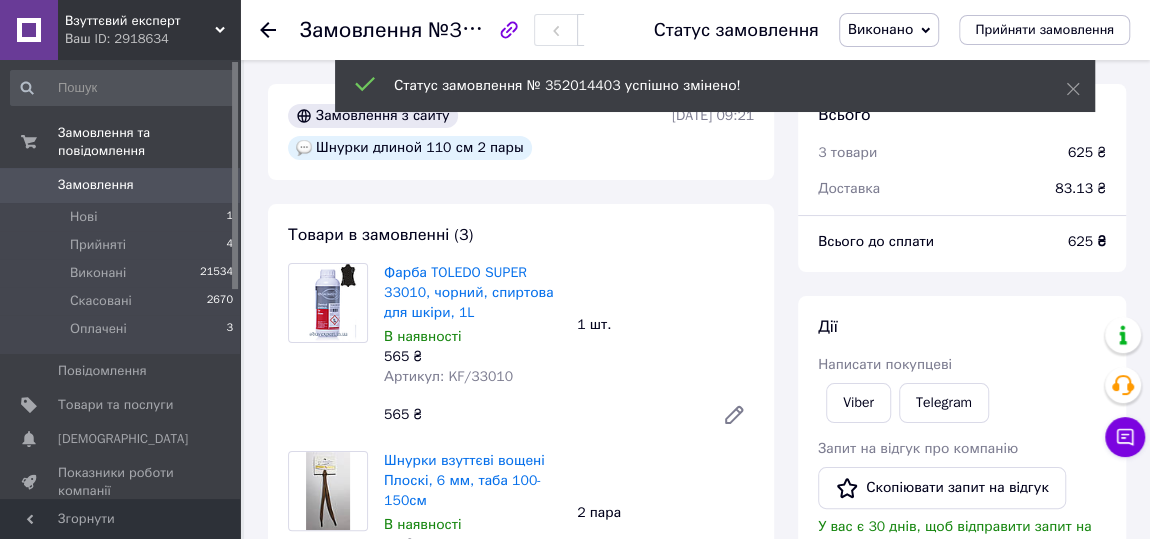 click 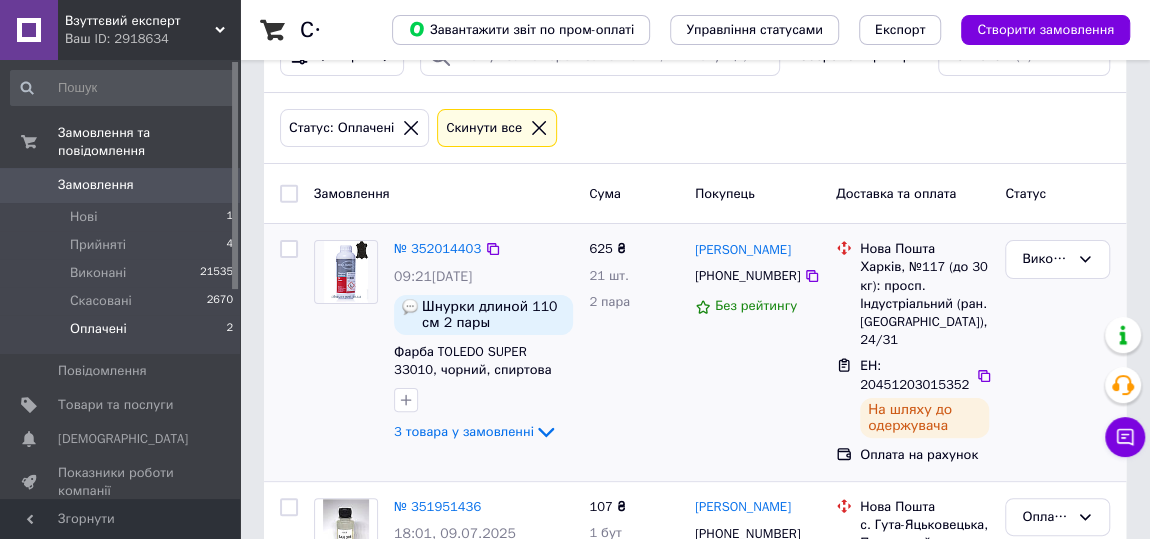 scroll, scrollTop: 61, scrollLeft: 0, axis: vertical 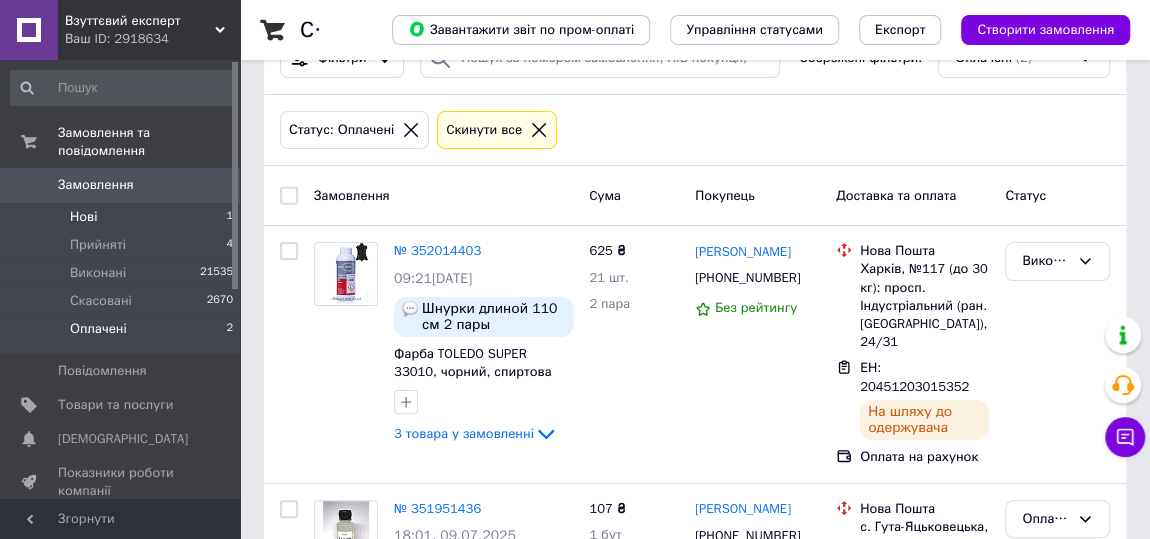 click on "Нові" at bounding box center (83, 217) 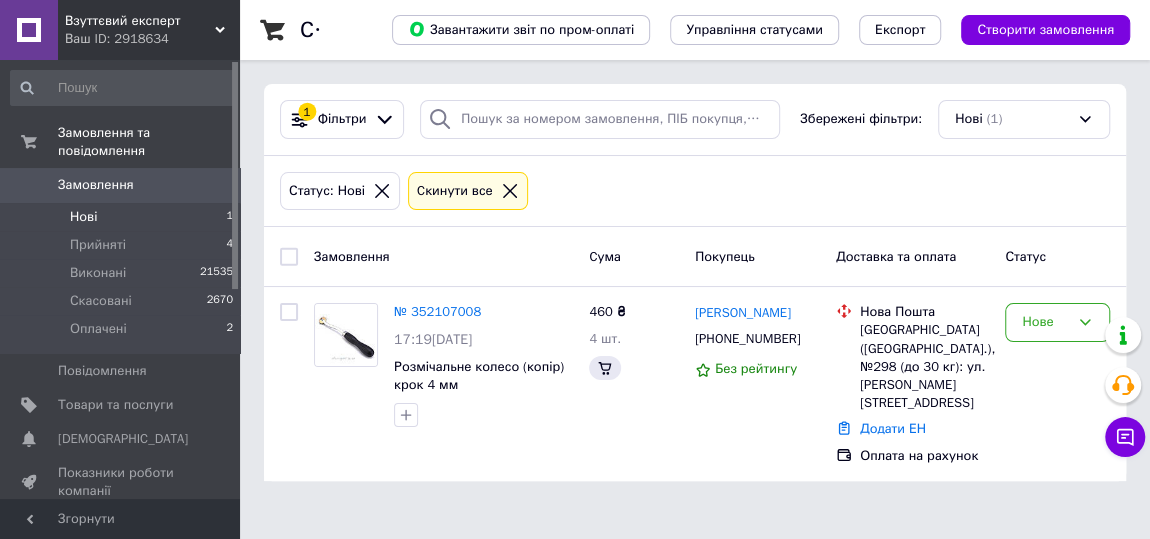 scroll, scrollTop: 0, scrollLeft: 0, axis: both 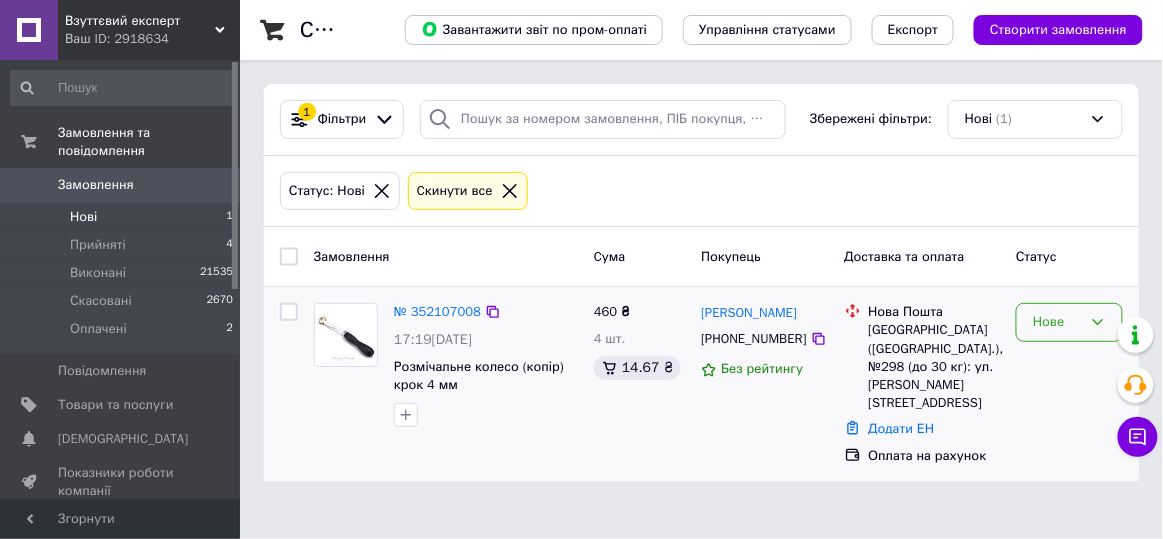 click on "Нове" at bounding box center (1057, 322) 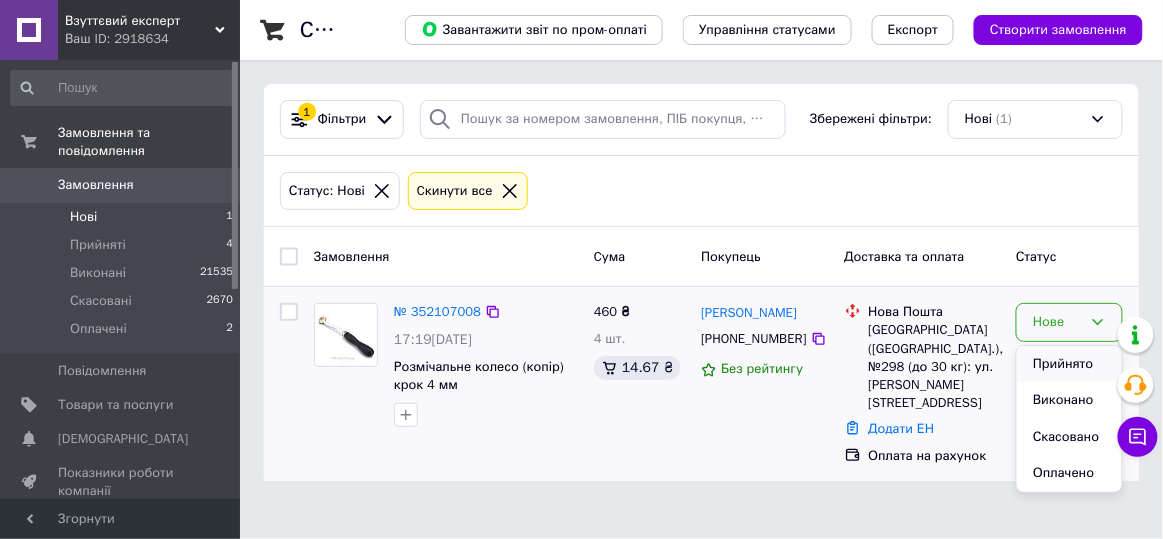 click on "Прийнято" at bounding box center (1069, 364) 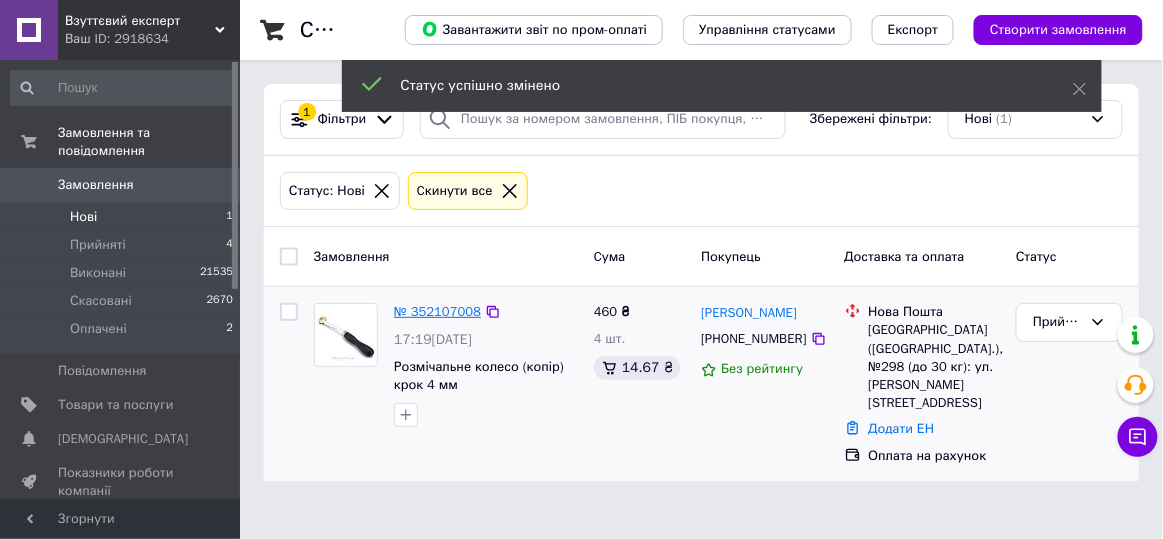 click on "№ 352107008" at bounding box center (437, 311) 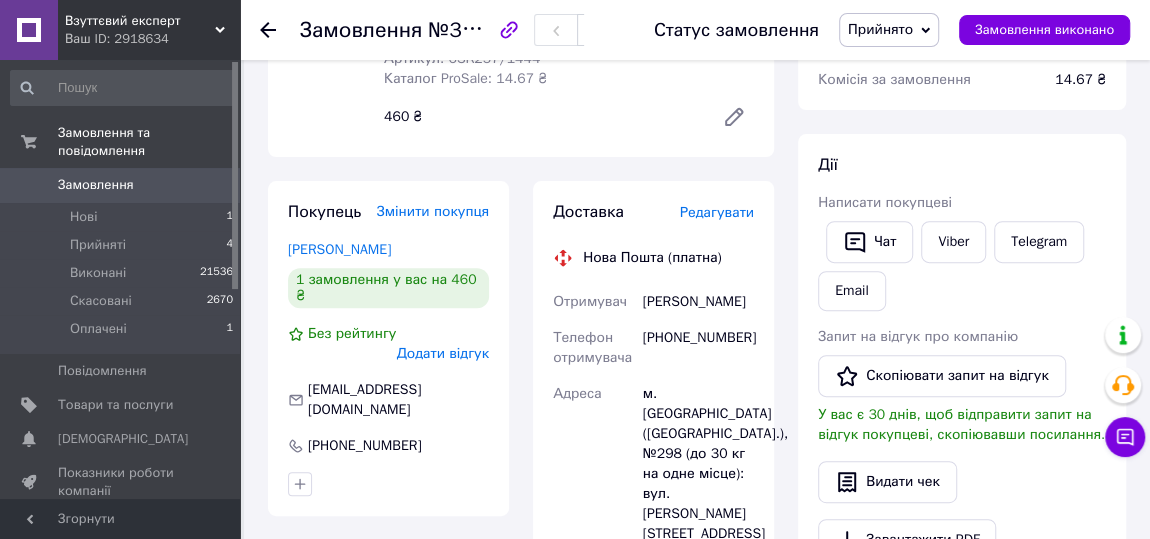 scroll, scrollTop: 363, scrollLeft: 0, axis: vertical 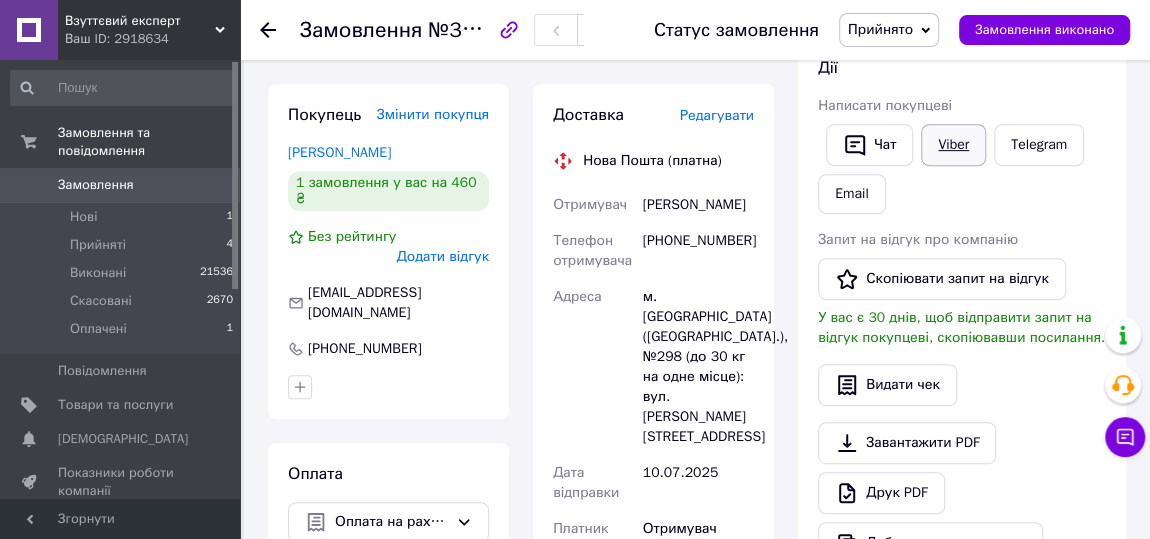 click on "Viber" at bounding box center (953, 145) 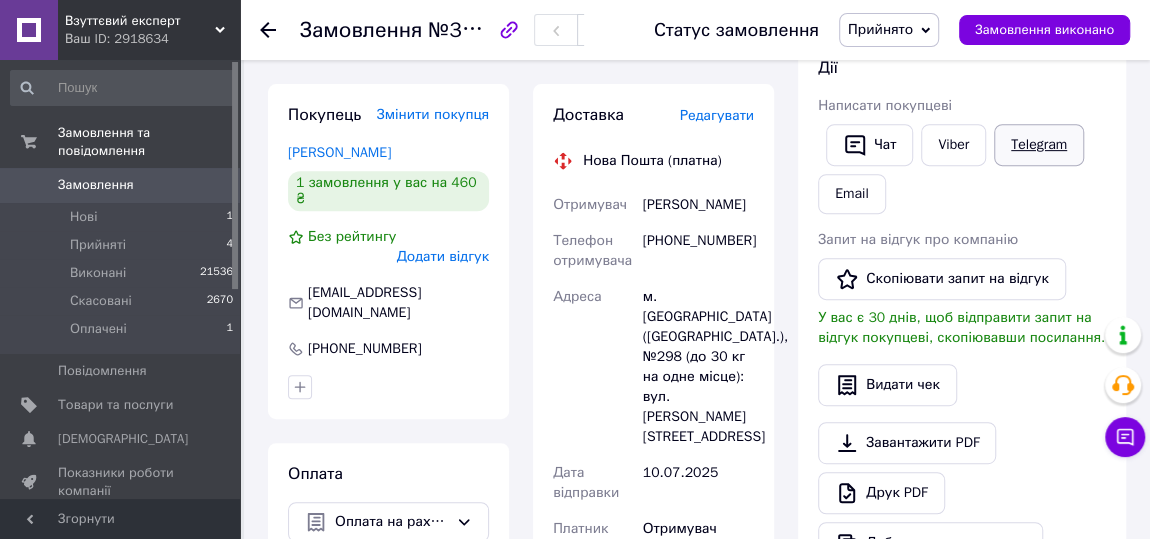 click on "Telegram" at bounding box center (1039, 145) 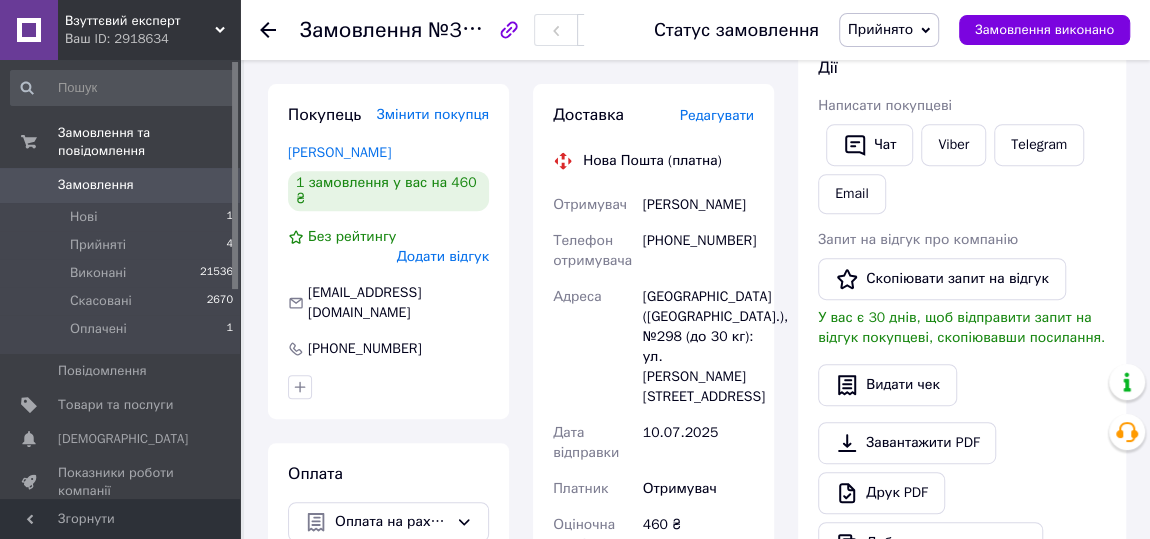 scroll, scrollTop: 363, scrollLeft: 0, axis: vertical 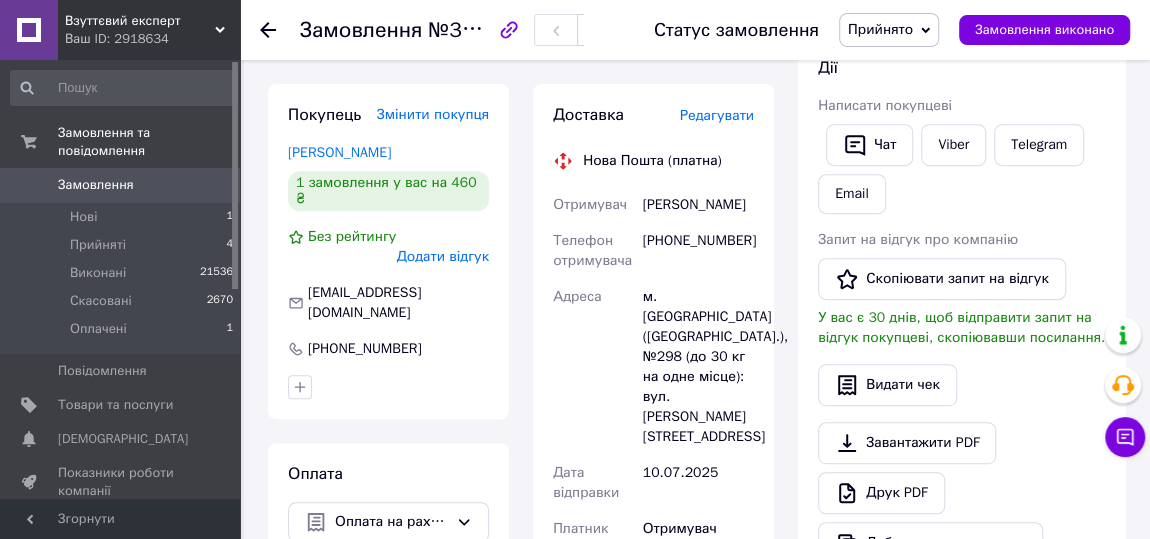 click at bounding box center (388, 387) 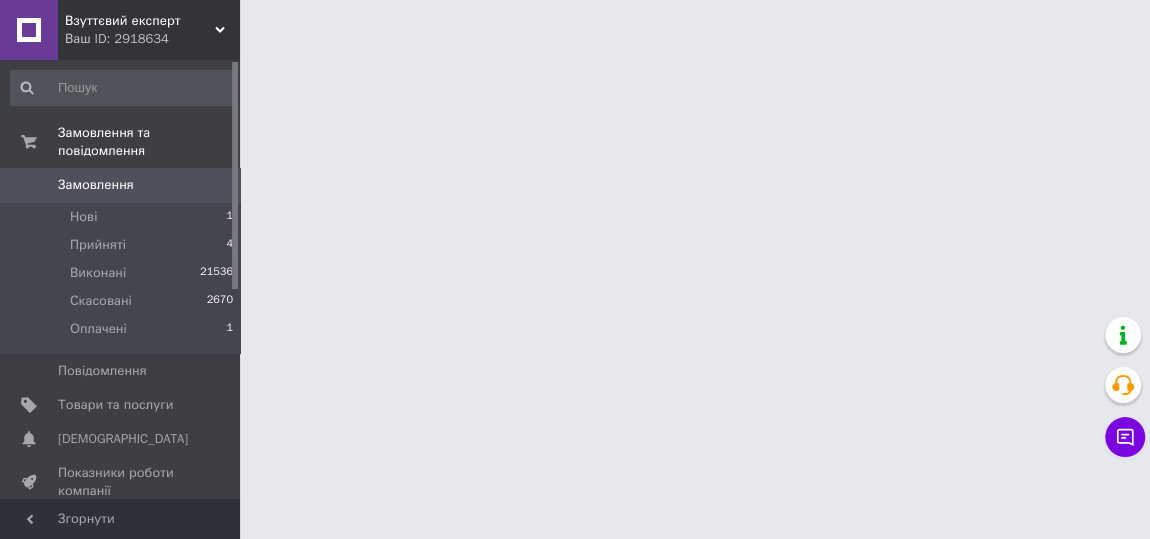 scroll, scrollTop: 0, scrollLeft: 0, axis: both 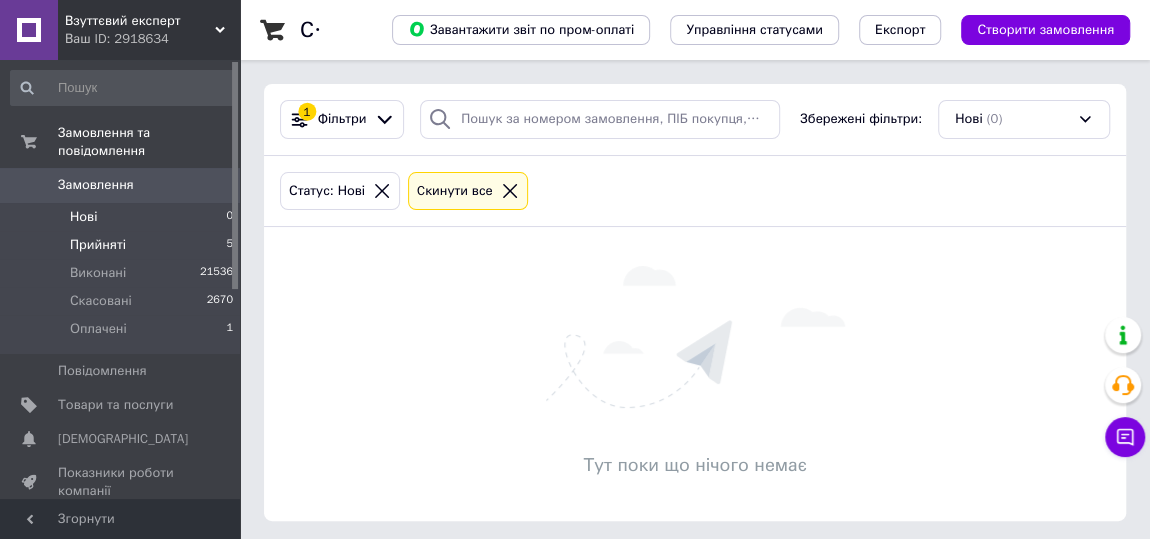 click on "Прийняті" at bounding box center [98, 245] 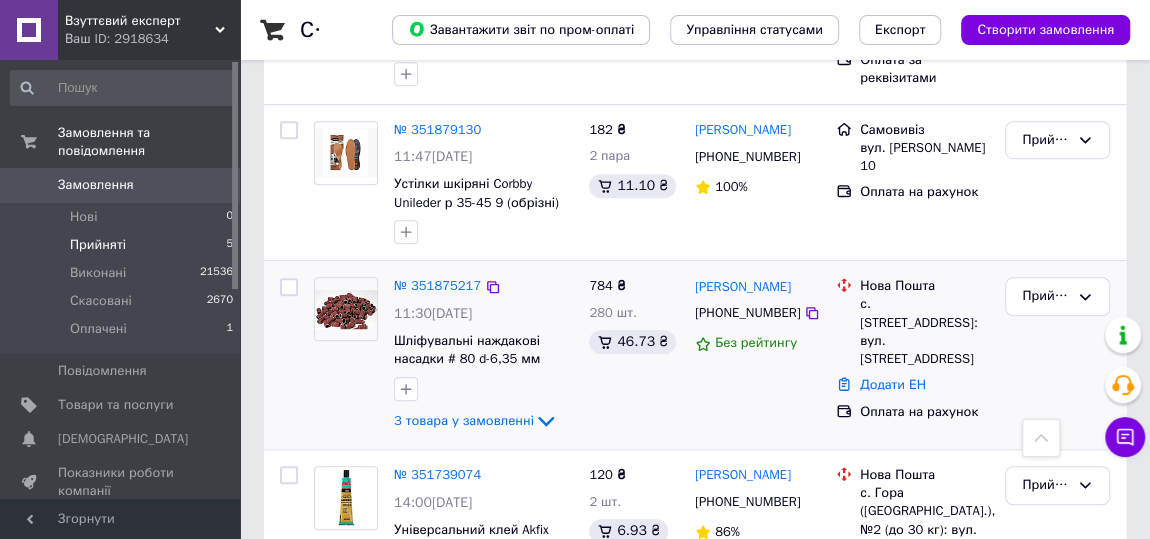 scroll, scrollTop: 636, scrollLeft: 0, axis: vertical 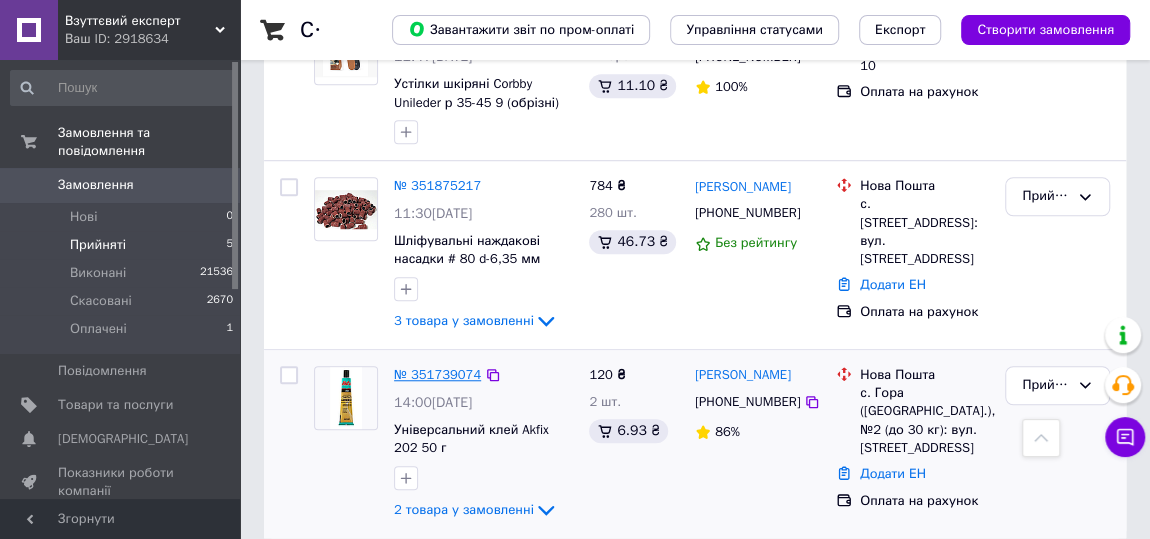 click on "№ 351739074" at bounding box center [437, 374] 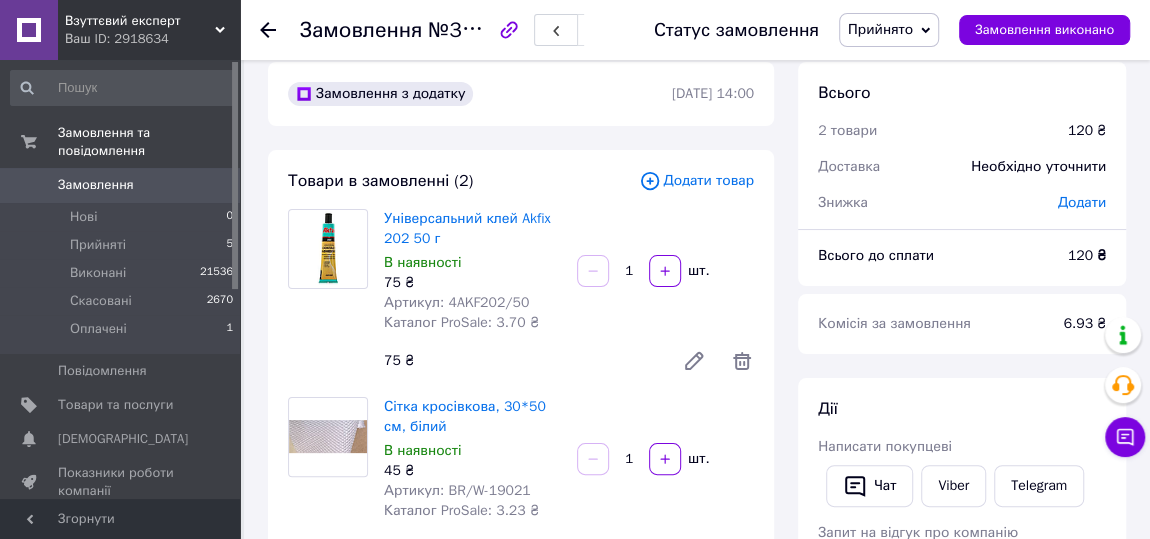 scroll, scrollTop: 0, scrollLeft: 0, axis: both 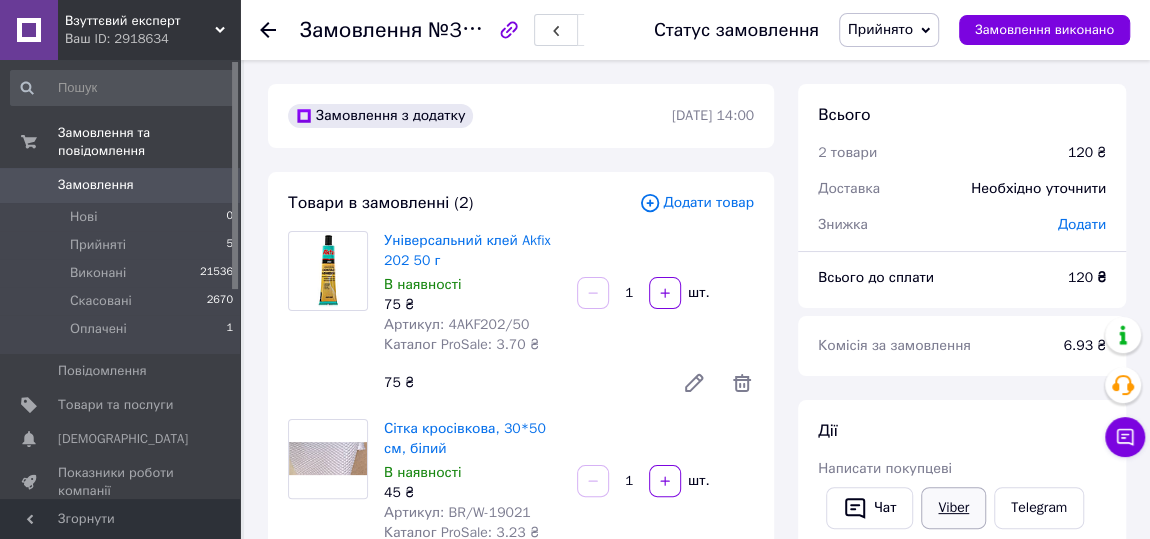 click on "Viber" at bounding box center (953, 508) 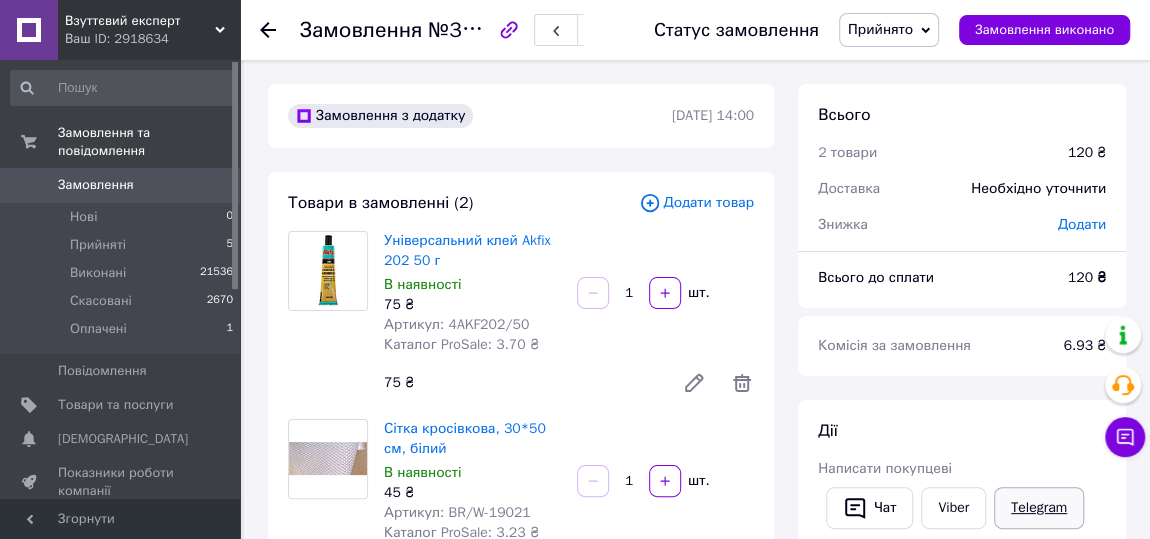 click on "Telegram" at bounding box center (1039, 508) 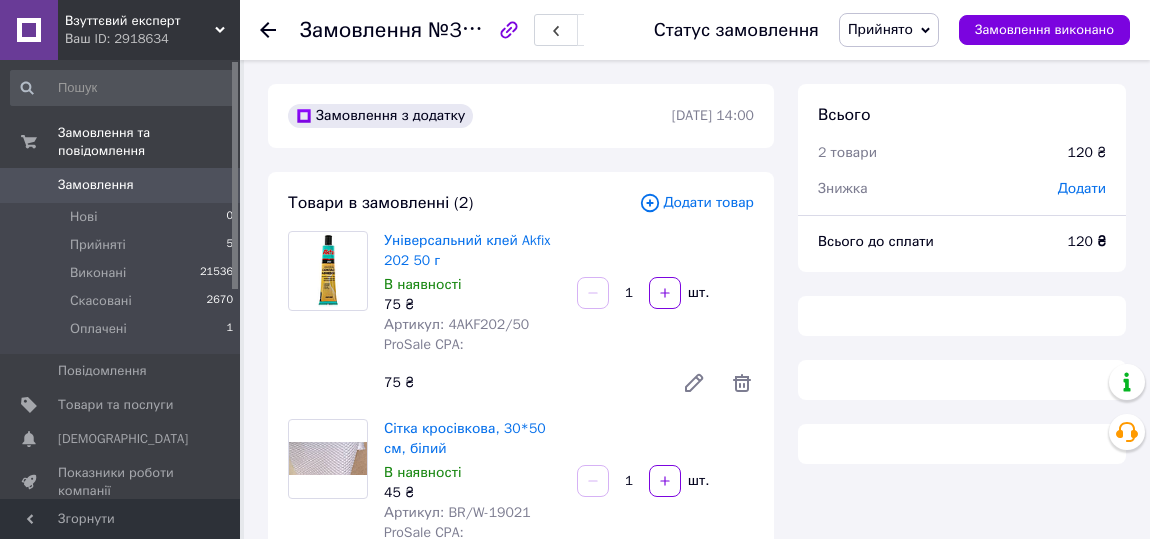 scroll, scrollTop: 0, scrollLeft: 0, axis: both 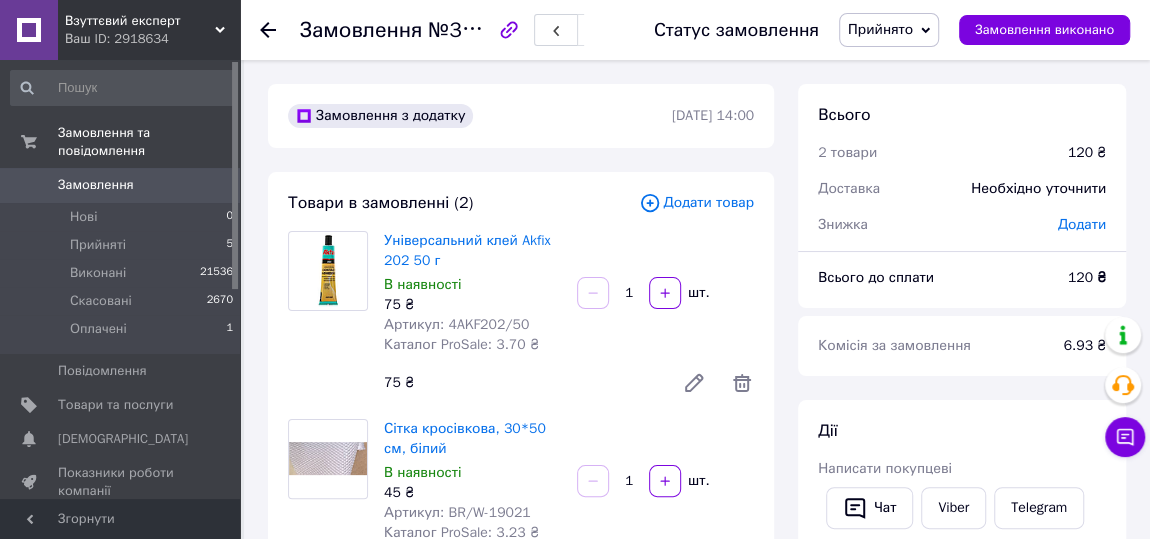 click 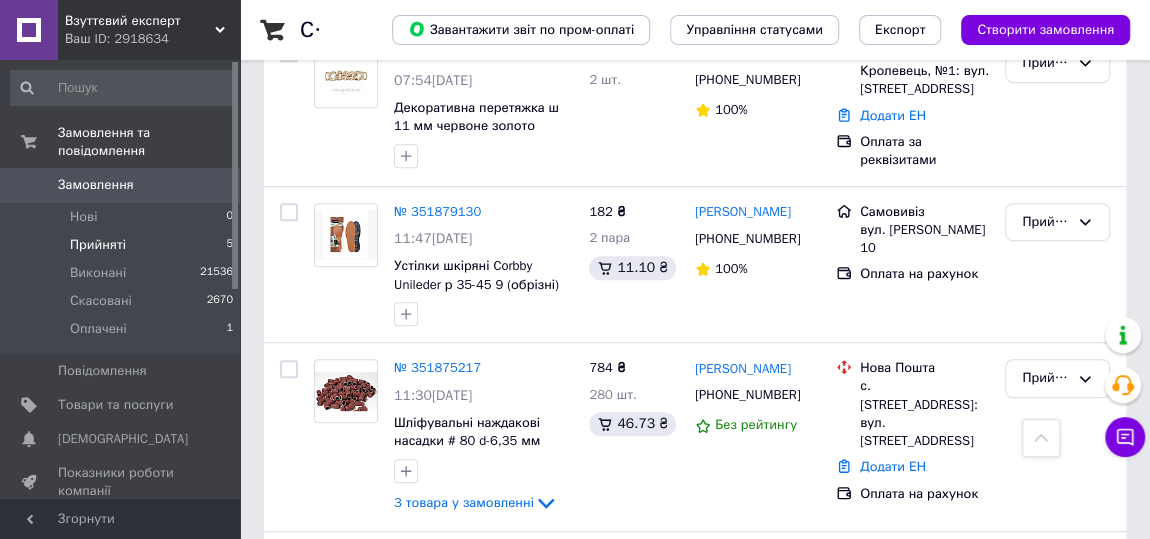 scroll, scrollTop: 545, scrollLeft: 0, axis: vertical 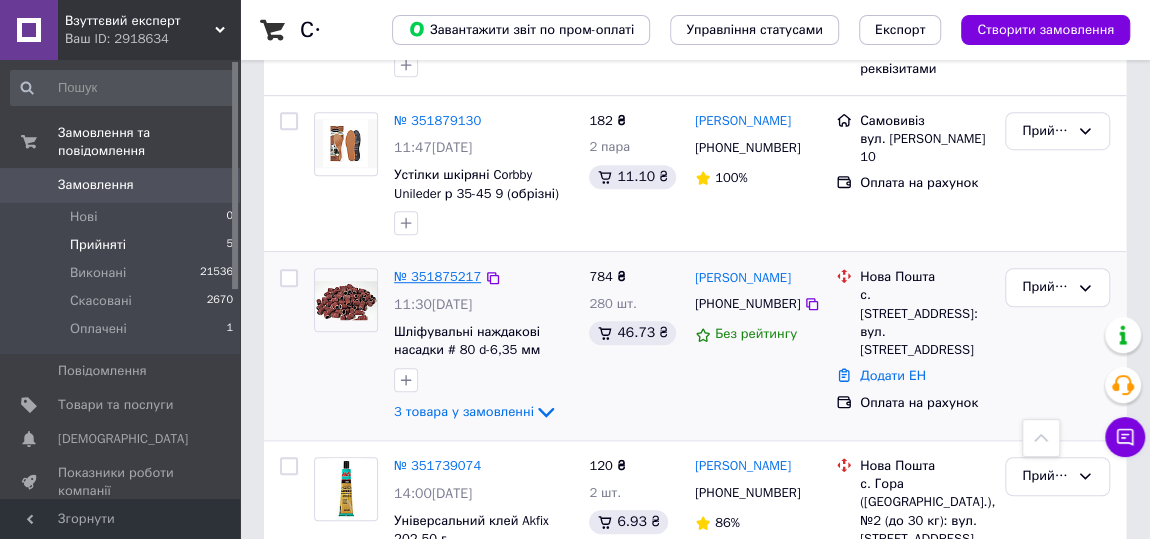 click on "№ 351875217" at bounding box center [437, 276] 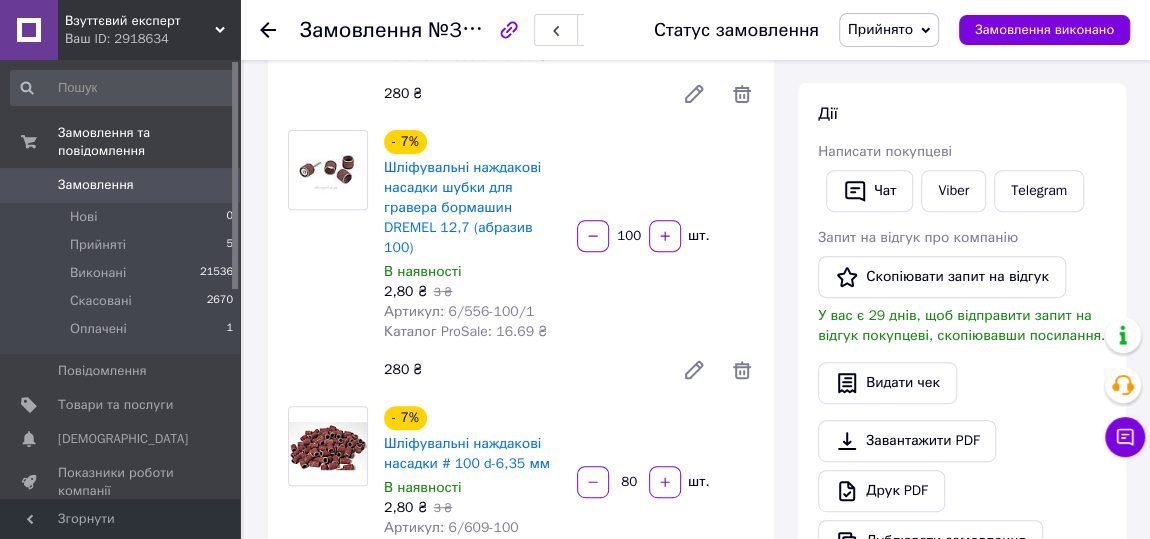 scroll, scrollTop: 281, scrollLeft: 0, axis: vertical 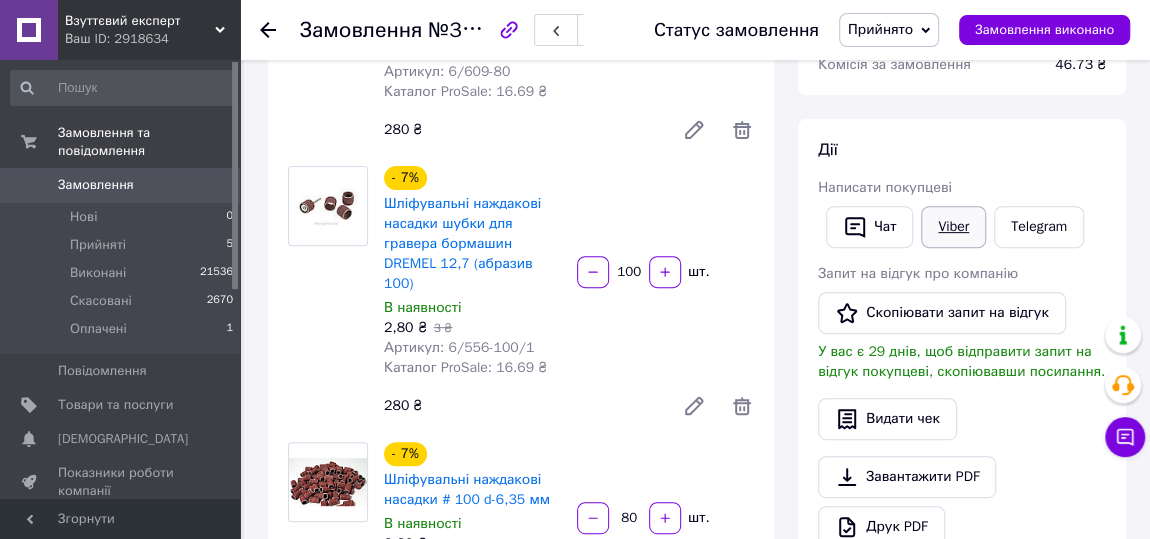 click on "Viber" at bounding box center [953, 227] 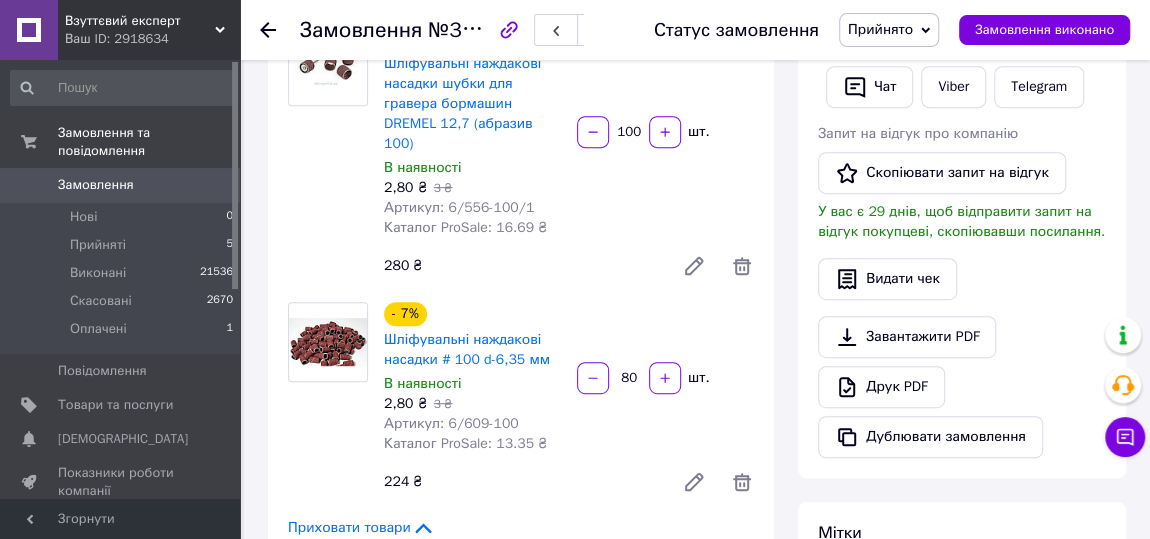 scroll, scrollTop: 372, scrollLeft: 0, axis: vertical 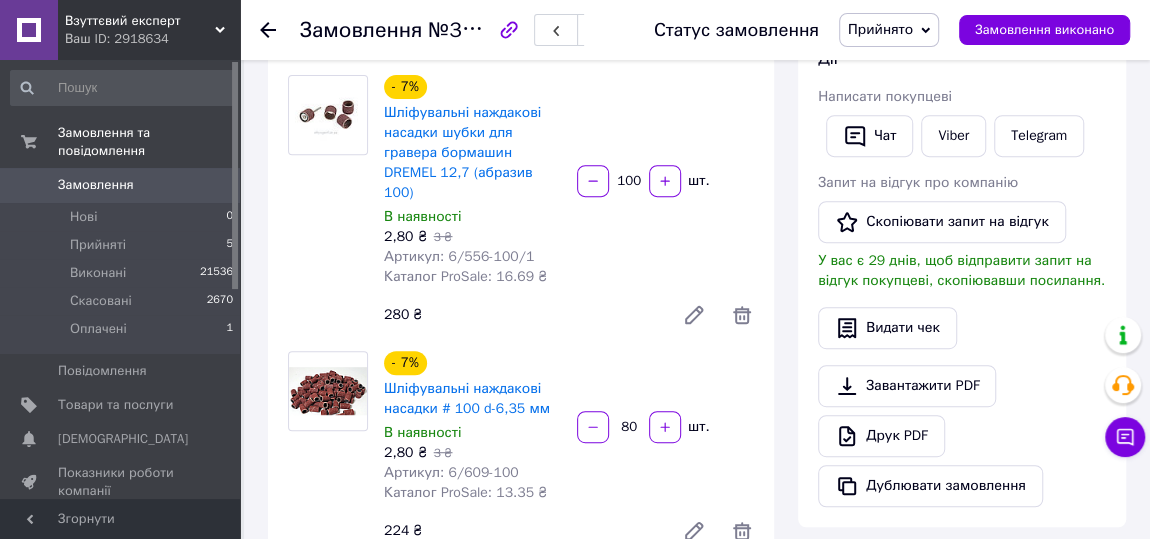 click 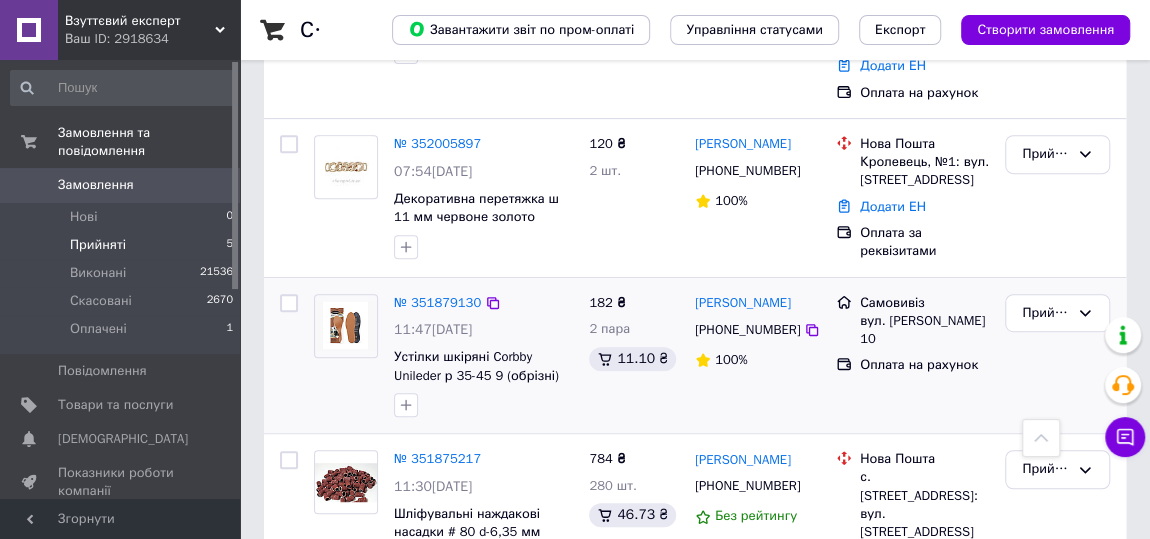 scroll, scrollTop: 272, scrollLeft: 0, axis: vertical 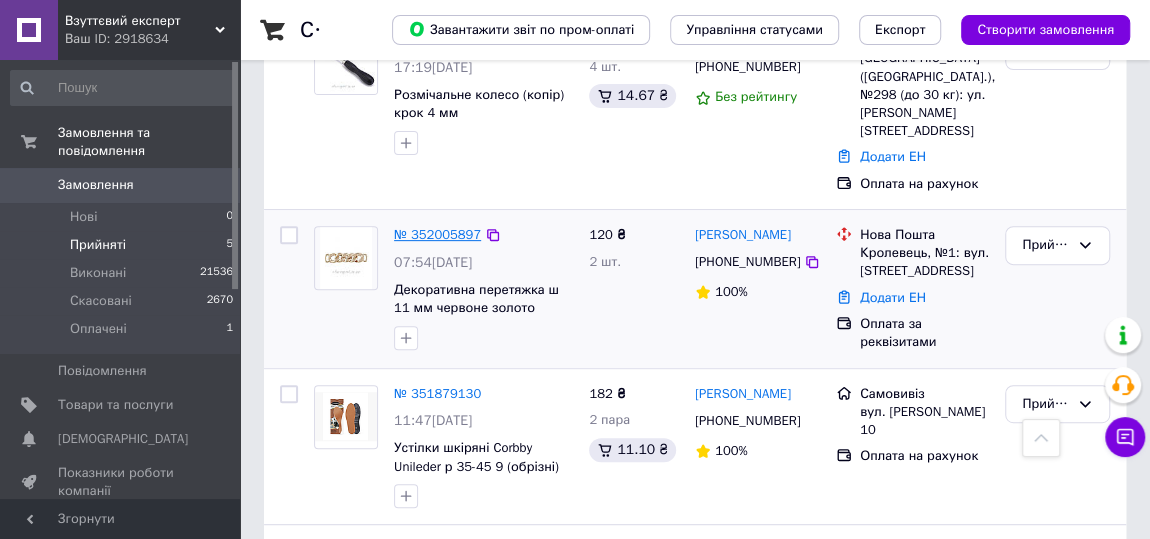 click on "№ 352005897" at bounding box center [437, 234] 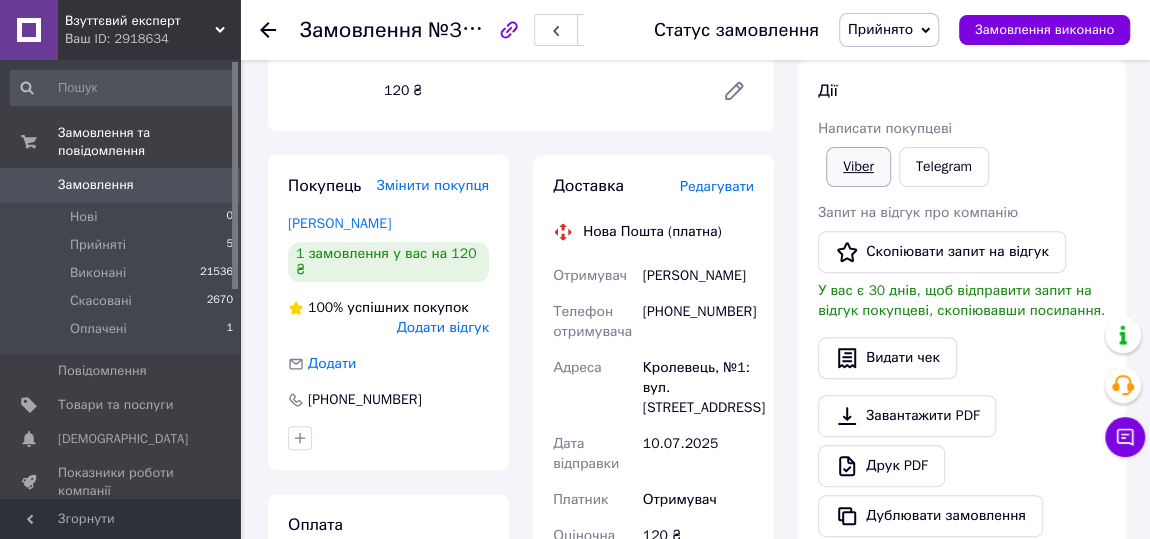 click on "Viber" at bounding box center [858, 167] 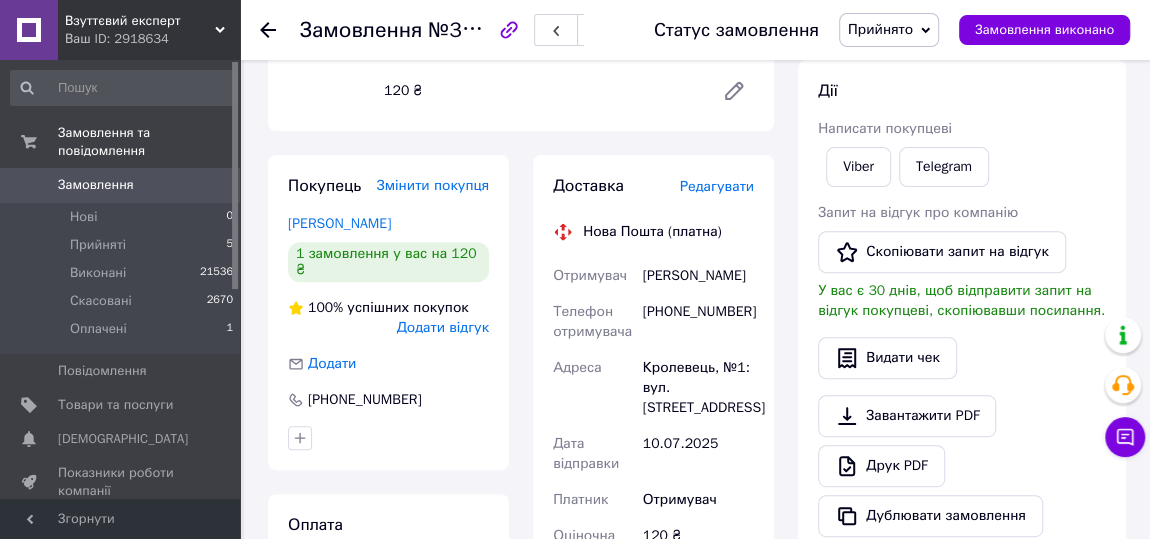 click 